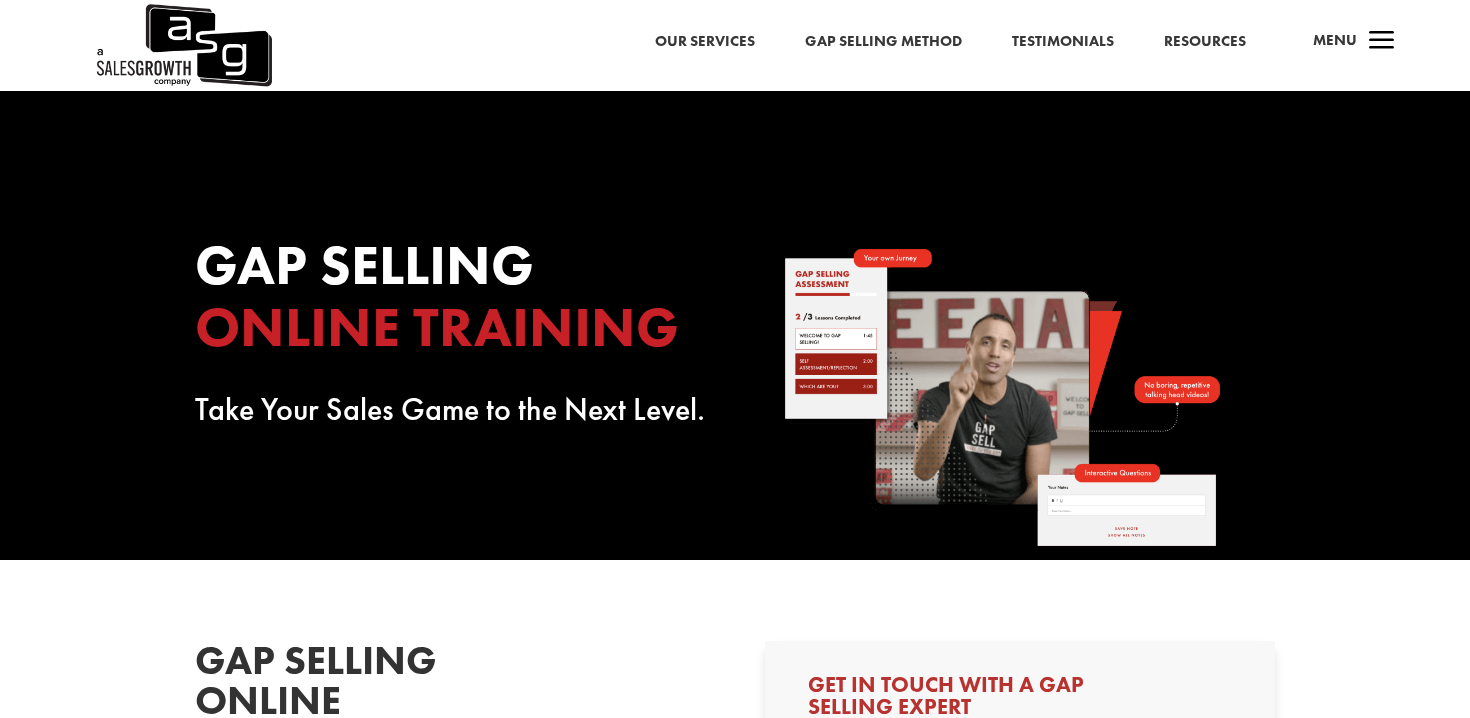 scroll, scrollTop: 139, scrollLeft: 0, axis: vertical 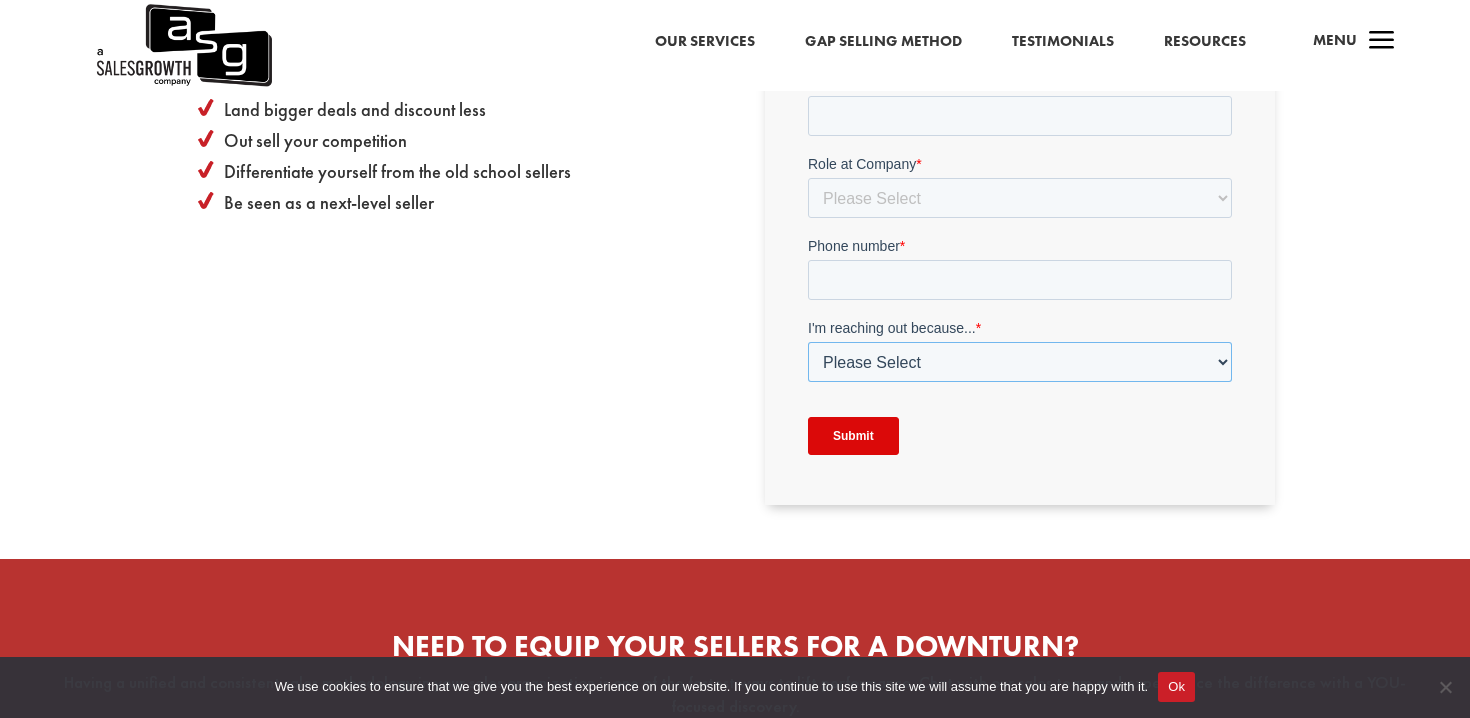 click on "Please Select I am inquiring about setting my team up on Gap Selling Online Training I am not a current Gap Selling Online Training customer and have a question I am already a member and have a question about my Gap Selling Online Training" at bounding box center [1019, 363] 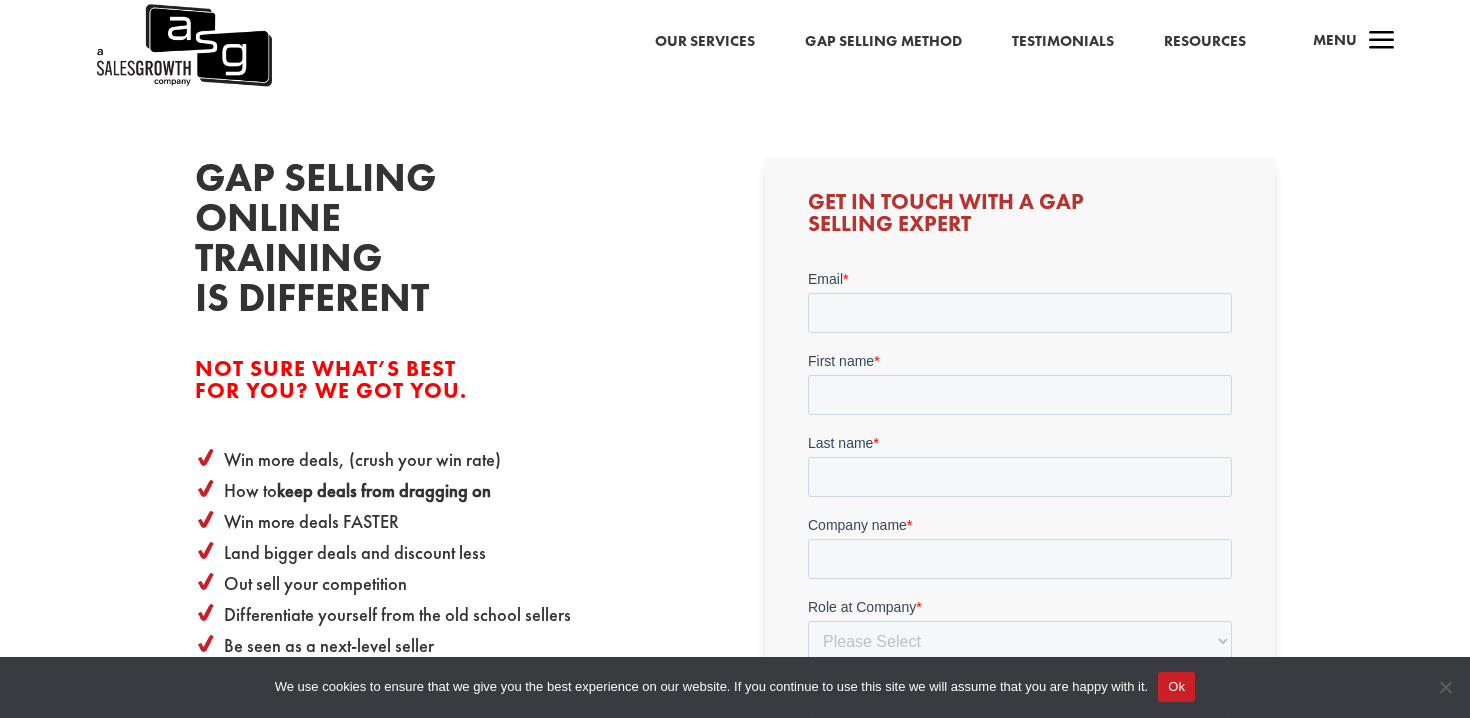 scroll, scrollTop: 466, scrollLeft: 0, axis: vertical 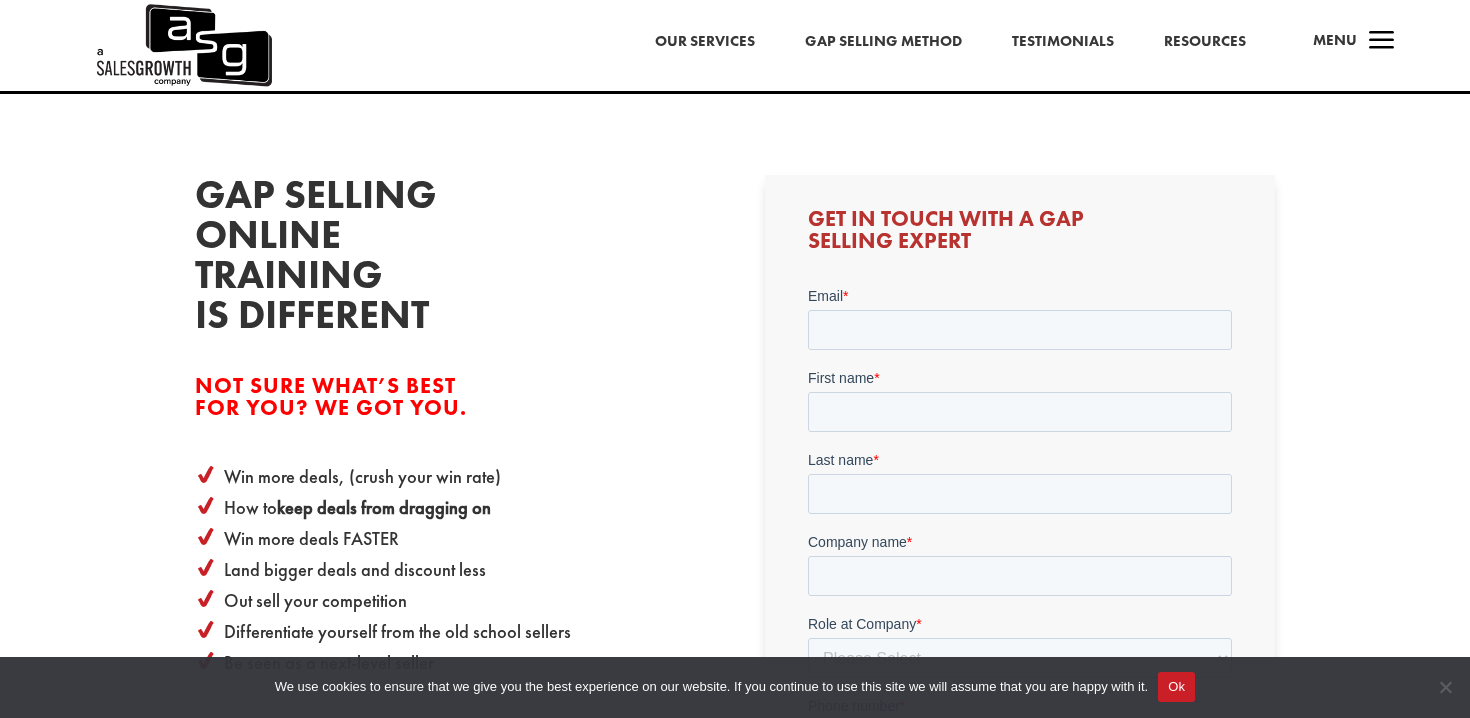 click on "Email * First name * Last name * Company name * Role at Company * Please Select C-Level (CRO, CSO, etc) Senior Leadership (VP of Sales, VP of Enablement, etc) Director/Manager (Sales Director, Regional Sales Manager, etc) Individual Contributor (AE, SDR, CSM, etc) Other Phone number * I'm reaching out because... * Please Select I am inquiring about setting my team up on Gap Selling Online Training I am not a current Gap Selling Online Training customer and have a question I am already a member and have a question about my Gap Selling Online Training Question * Submit" at bounding box center [1019, 663] 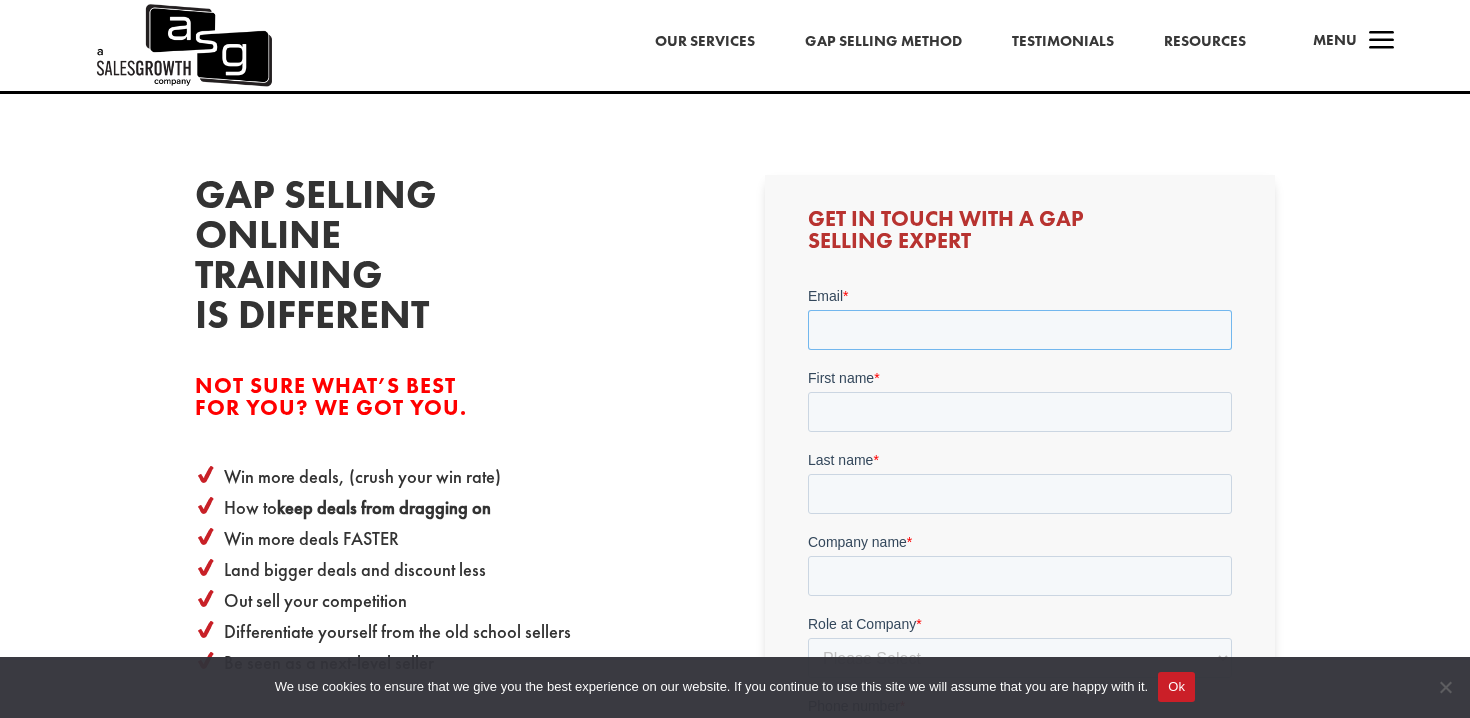 click on "Email *" at bounding box center (1019, 330) 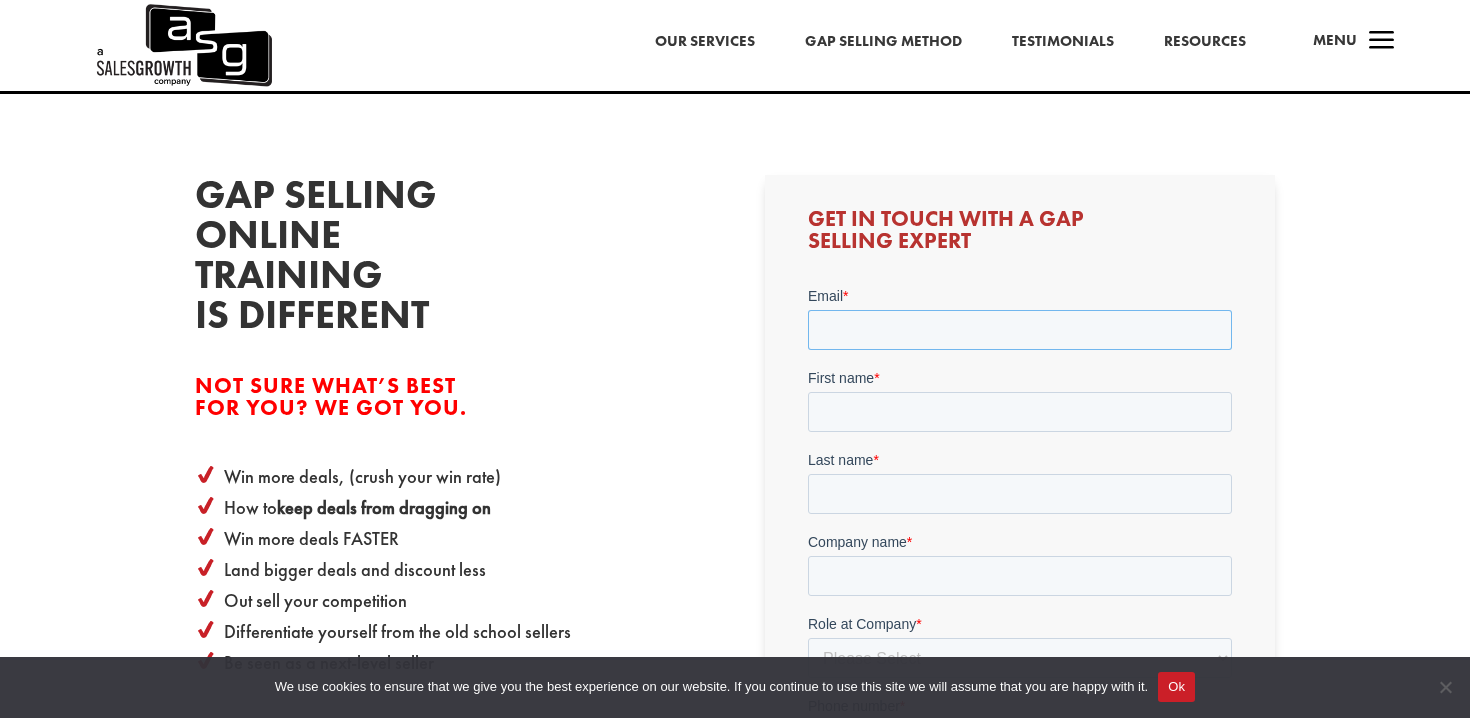 type on "[EMAIL_ADDRESS][DOMAIN_NAME]" 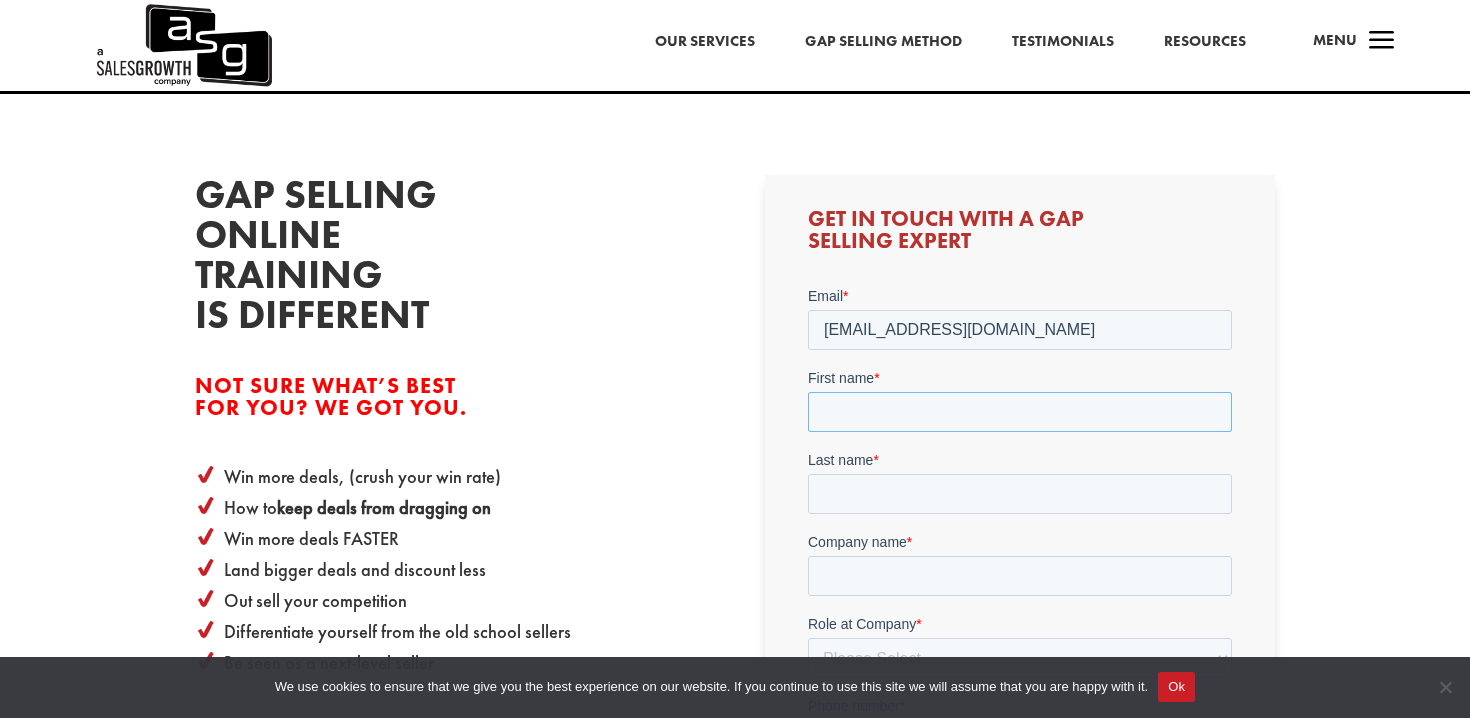 click on "First name *" at bounding box center (1019, 412) 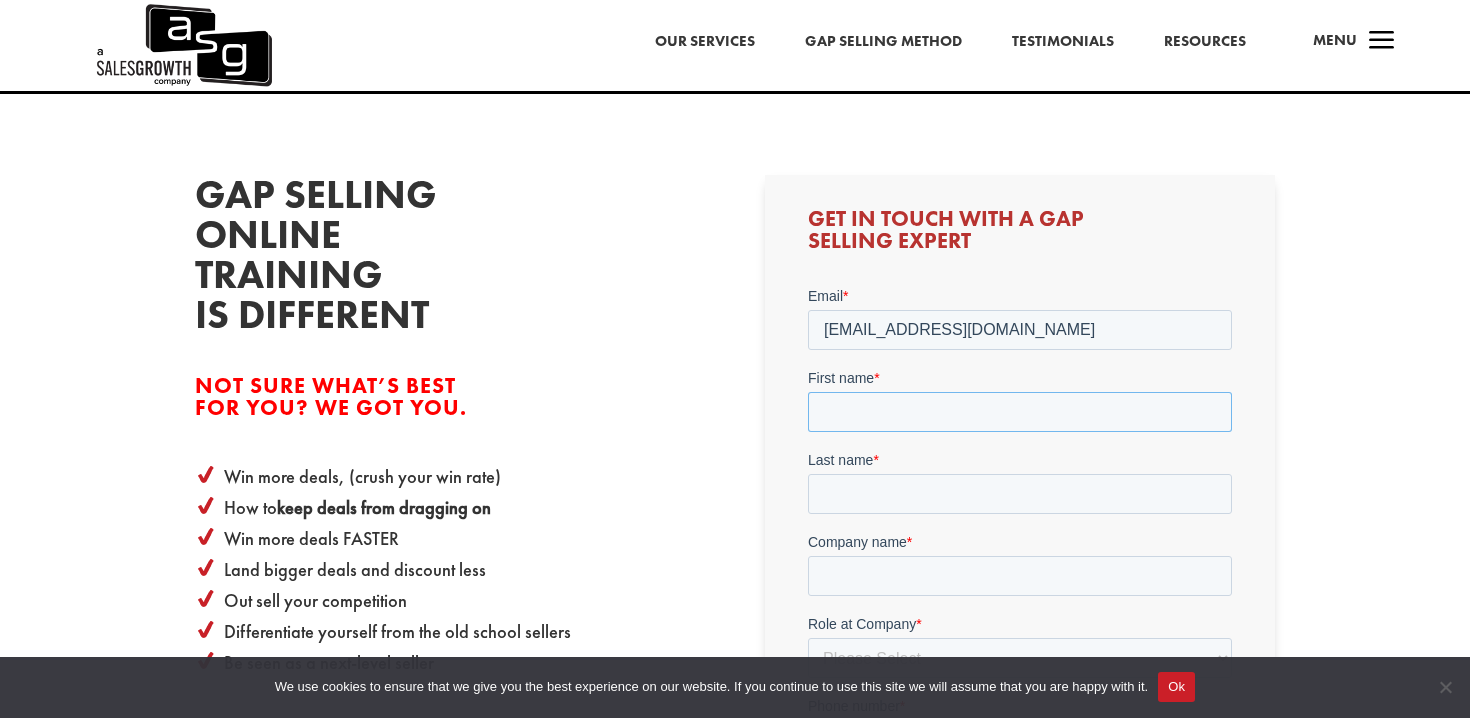 type on "[PERSON_NAME]" 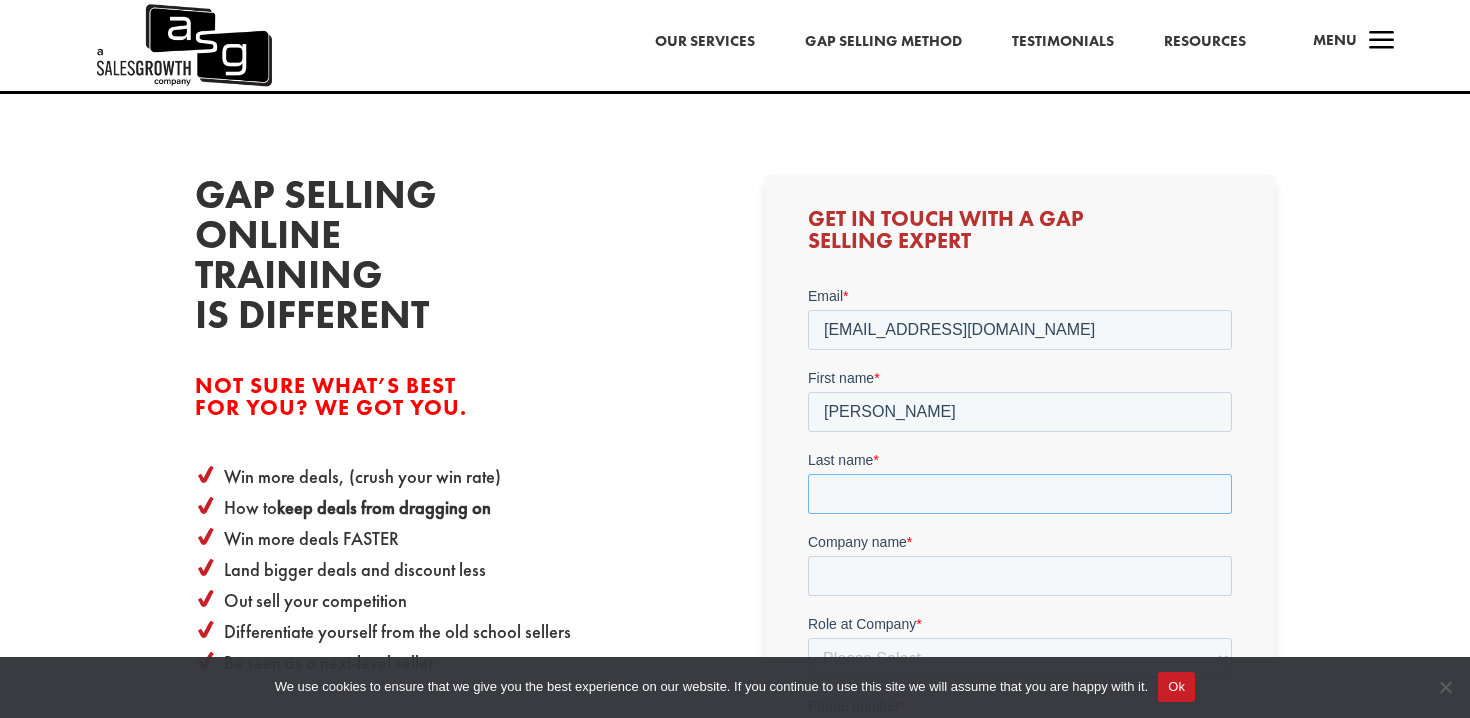 click on "Last name *" at bounding box center [1019, 494] 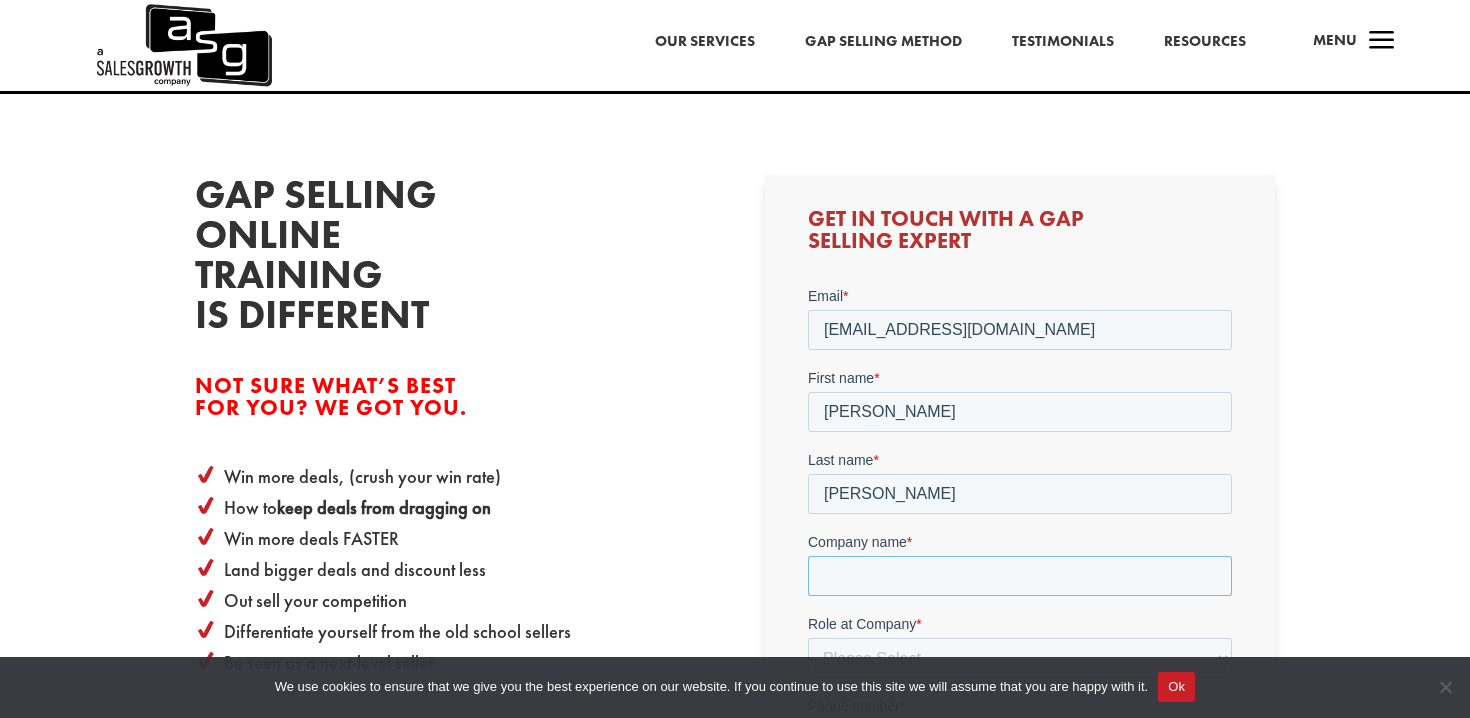 click on "Company name *" at bounding box center [1019, 576] 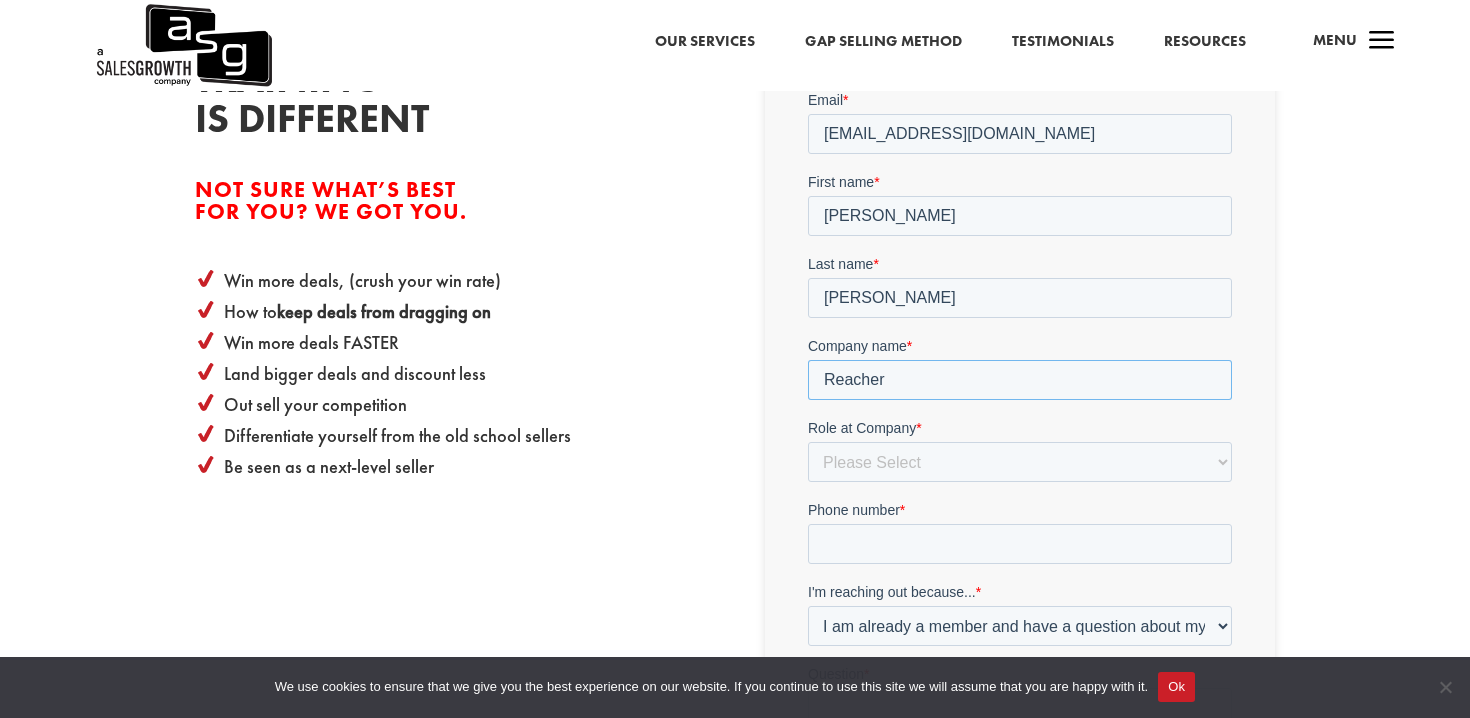 scroll, scrollTop: 678, scrollLeft: 0, axis: vertical 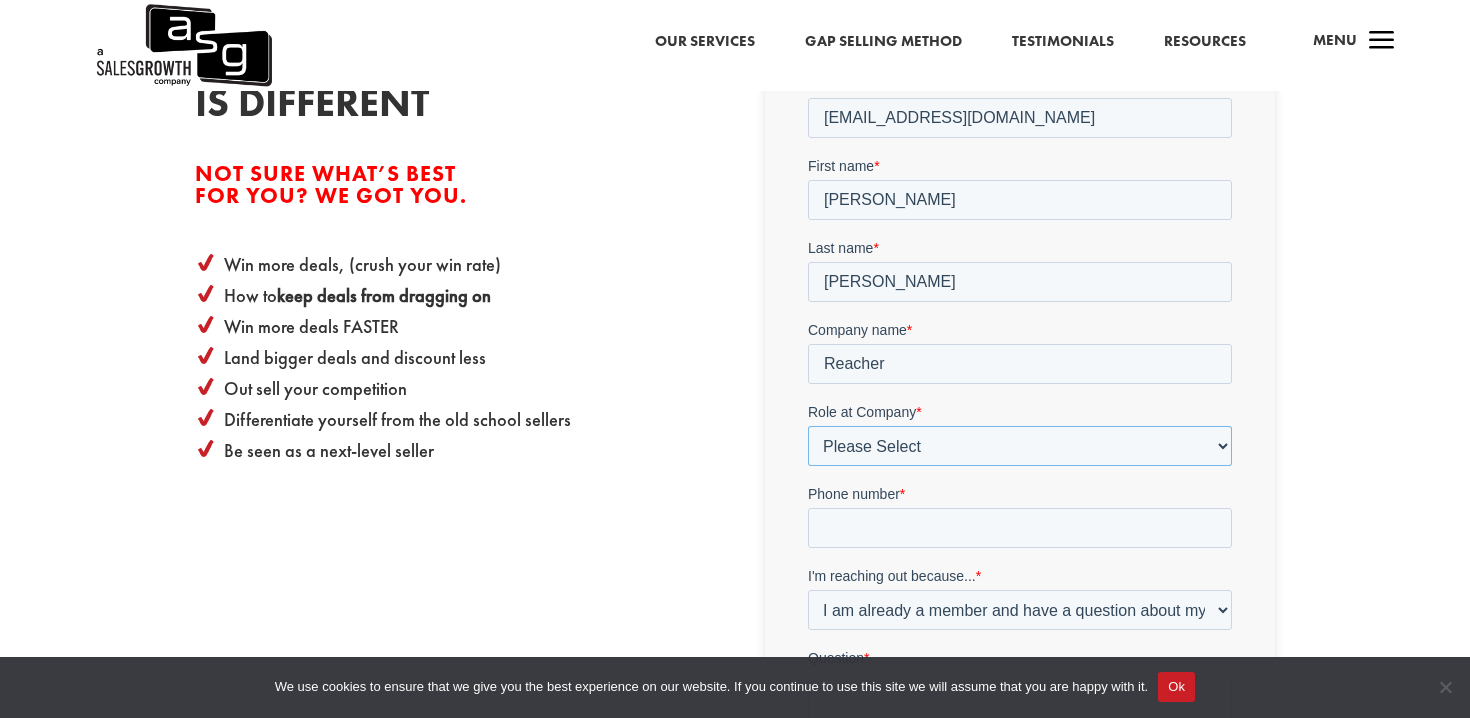 click on "Please Select C-Level (CRO, CSO, etc) Senior Leadership (VP of Sales, VP of Enablement, etc) Director/Manager (Sales Director, Regional Sales Manager, etc) Individual Contributor (AE, SDR, CSM, etc) Other" at bounding box center (1019, 446) 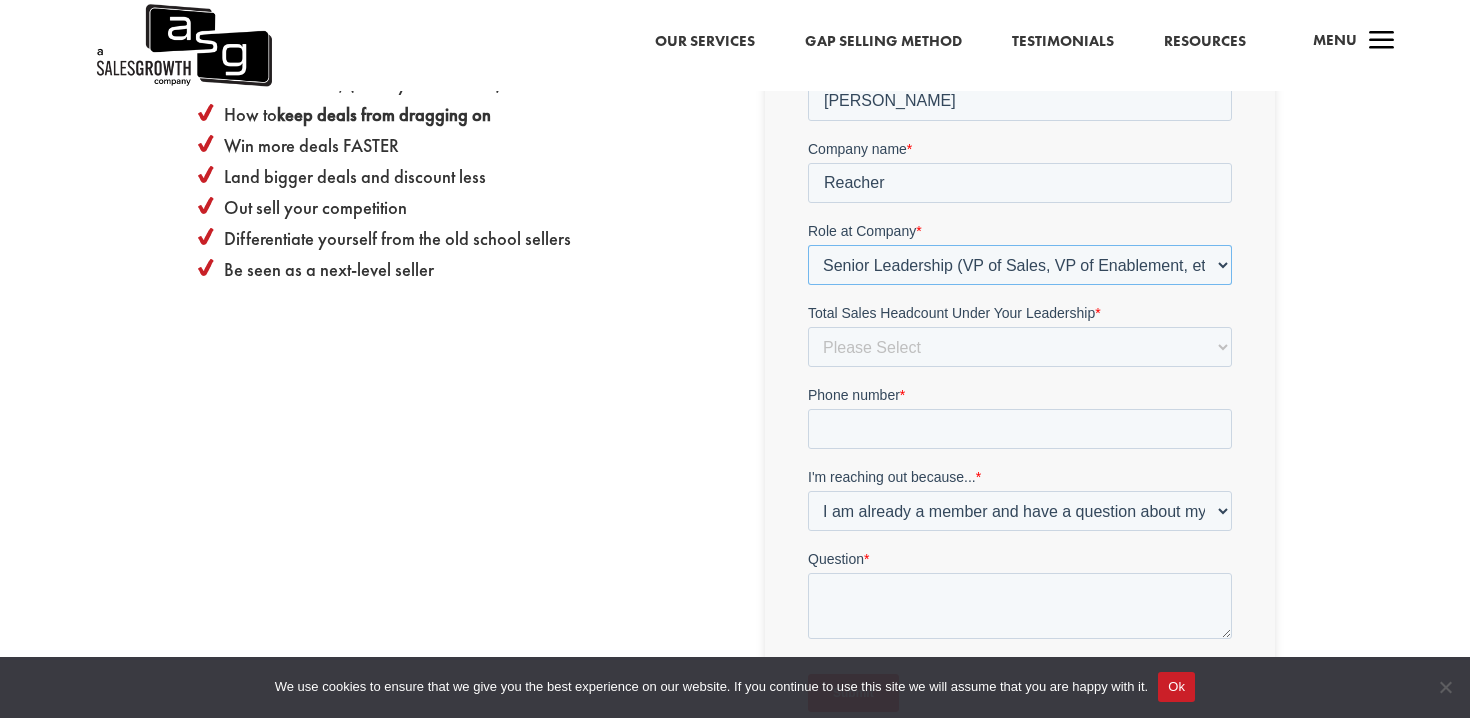 scroll, scrollTop: 917, scrollLeft: 0, axis: vertical 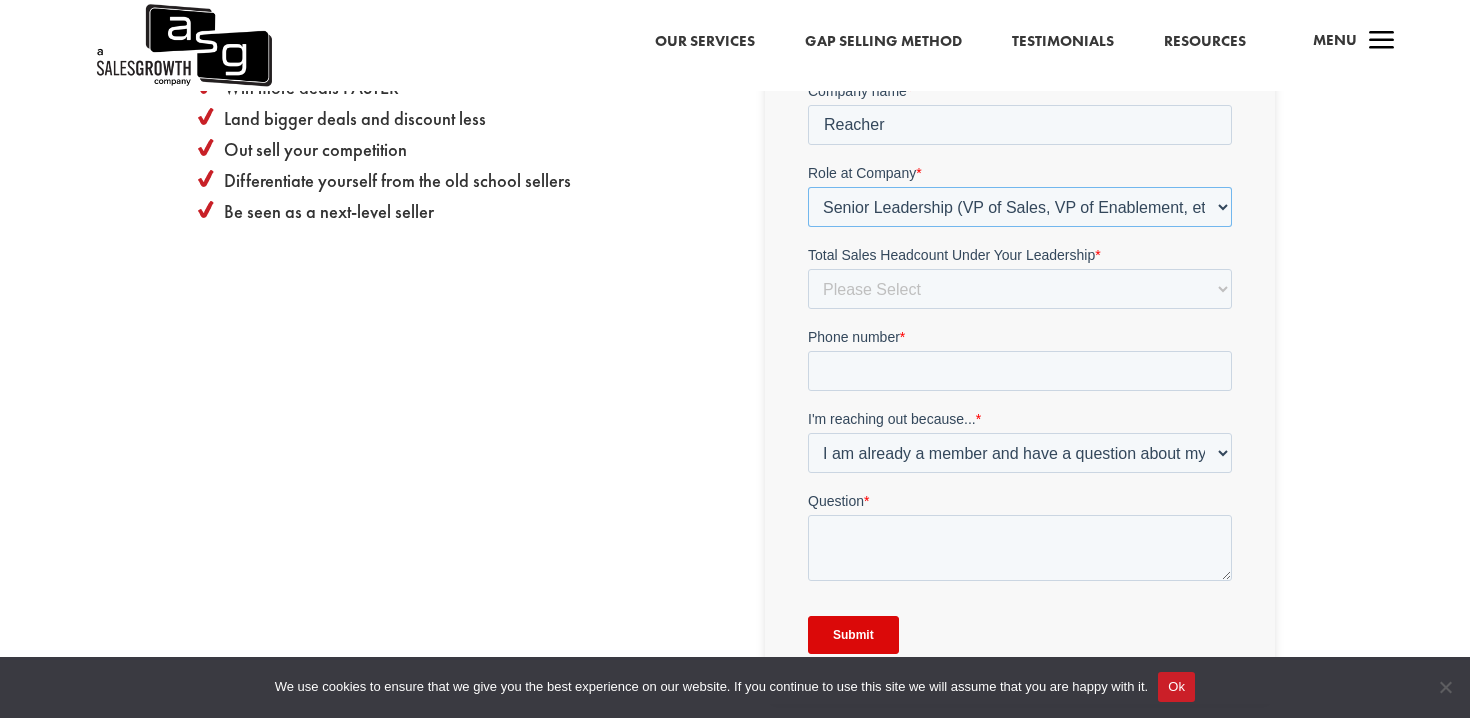 click on "Please Select C-Level (CRO, CSO, etc) Senior Leadership (VP of Sales, VP of Enablement, etc) Director/Manager (Sales Director, Regional Sales Manager, etc) Individual Contributor (AE, SDR, CSM, etc) Other" at bounding box center [1019, 208] 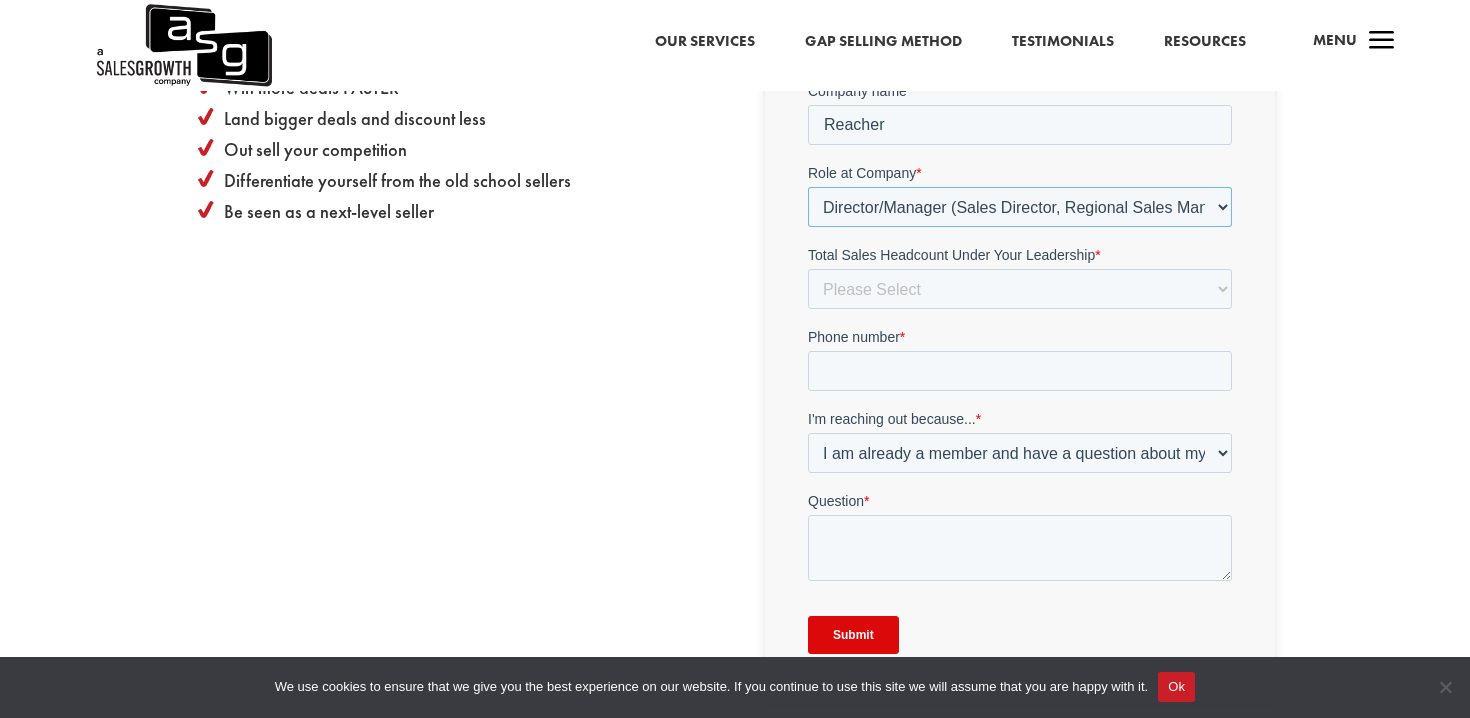 click on "Please Select C-Level (CRO, CSO, etc) Senior Leadership (VP of Sales, VP of Enablement, etc) Director/Manager (Sales Director, Regional Sales Manager, etc) Individual Contributor (AE, SDR, CSM, etc) Other" at bounding box center [1019, 208] 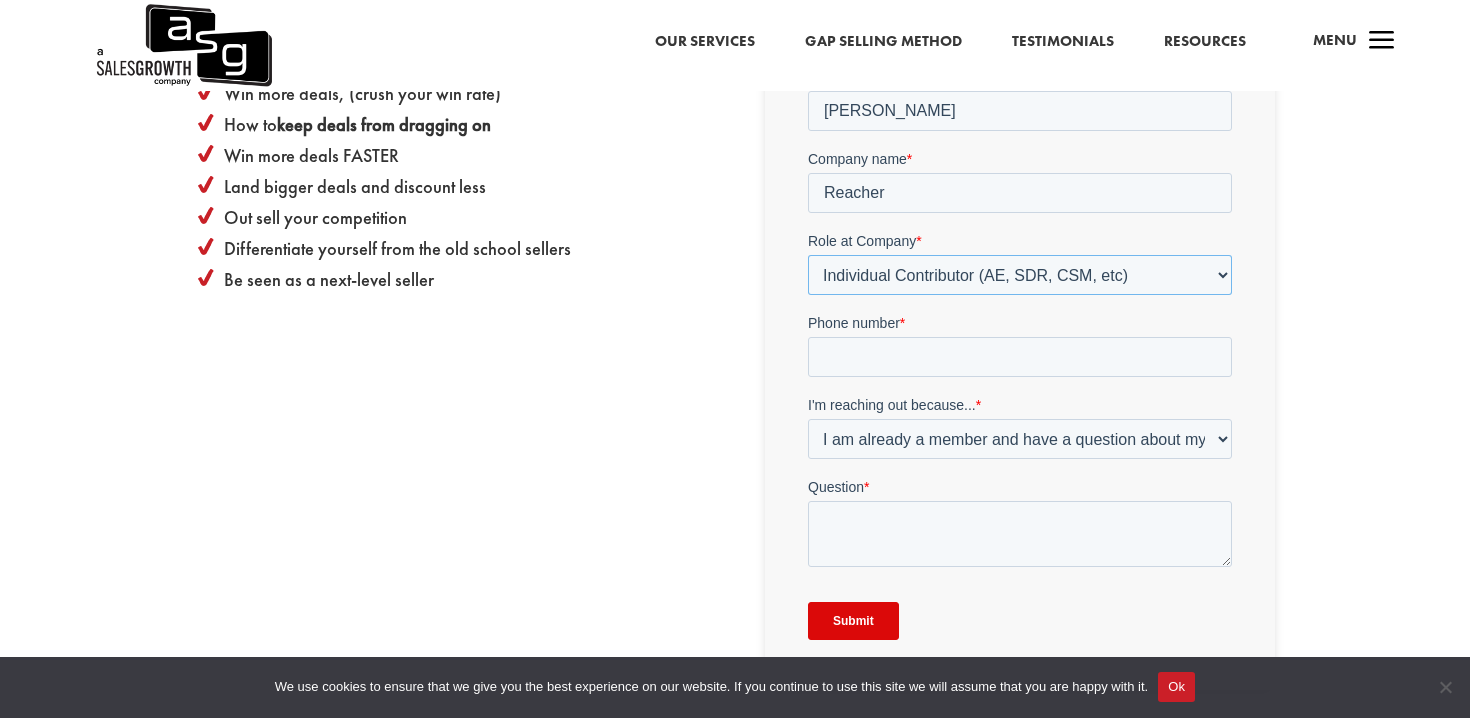 scroll, scrollTop: 905, scrollLeft: 0, axis: vertical 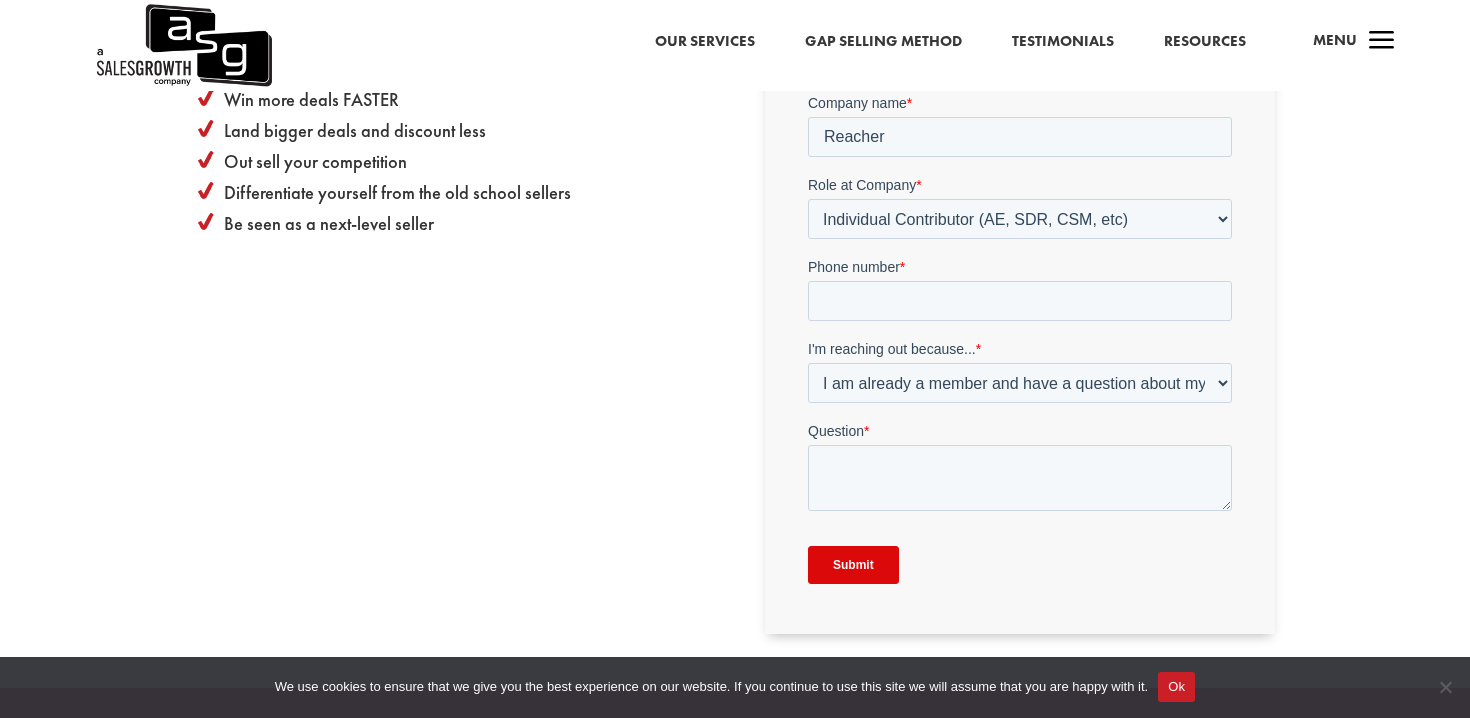 click on "Phone number *" at bounding box center (1019, 290) 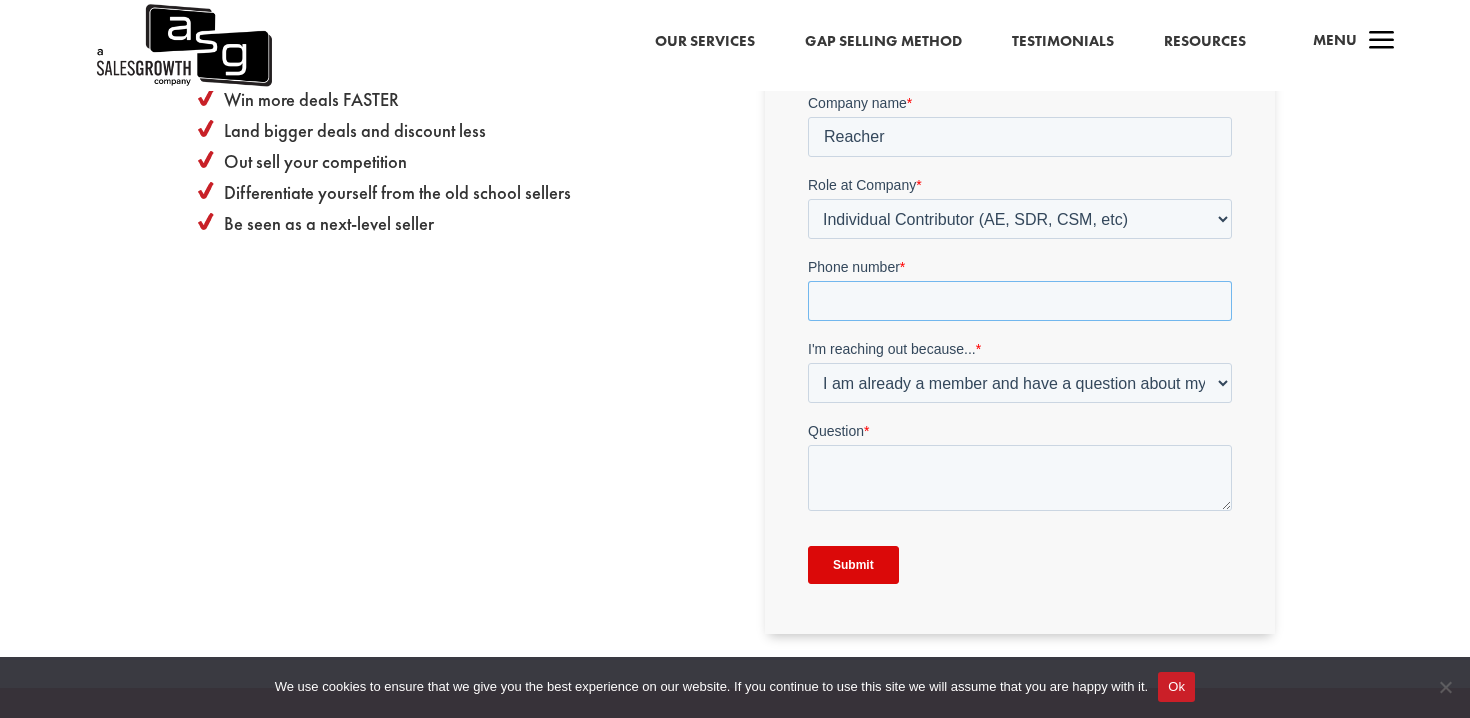 click on "Phone number *" at bounding box center [1019, 302] 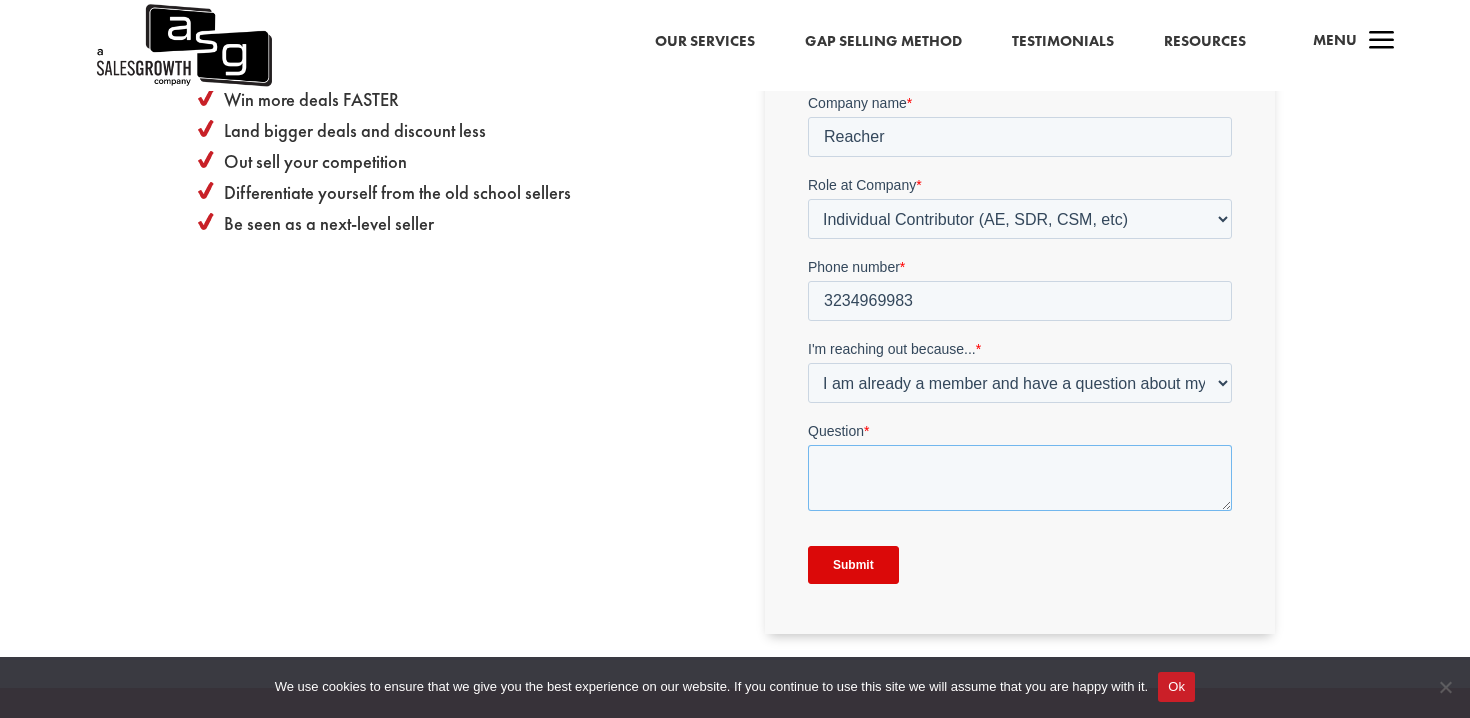 click on "Question *" at bounding box center (1019, 479) 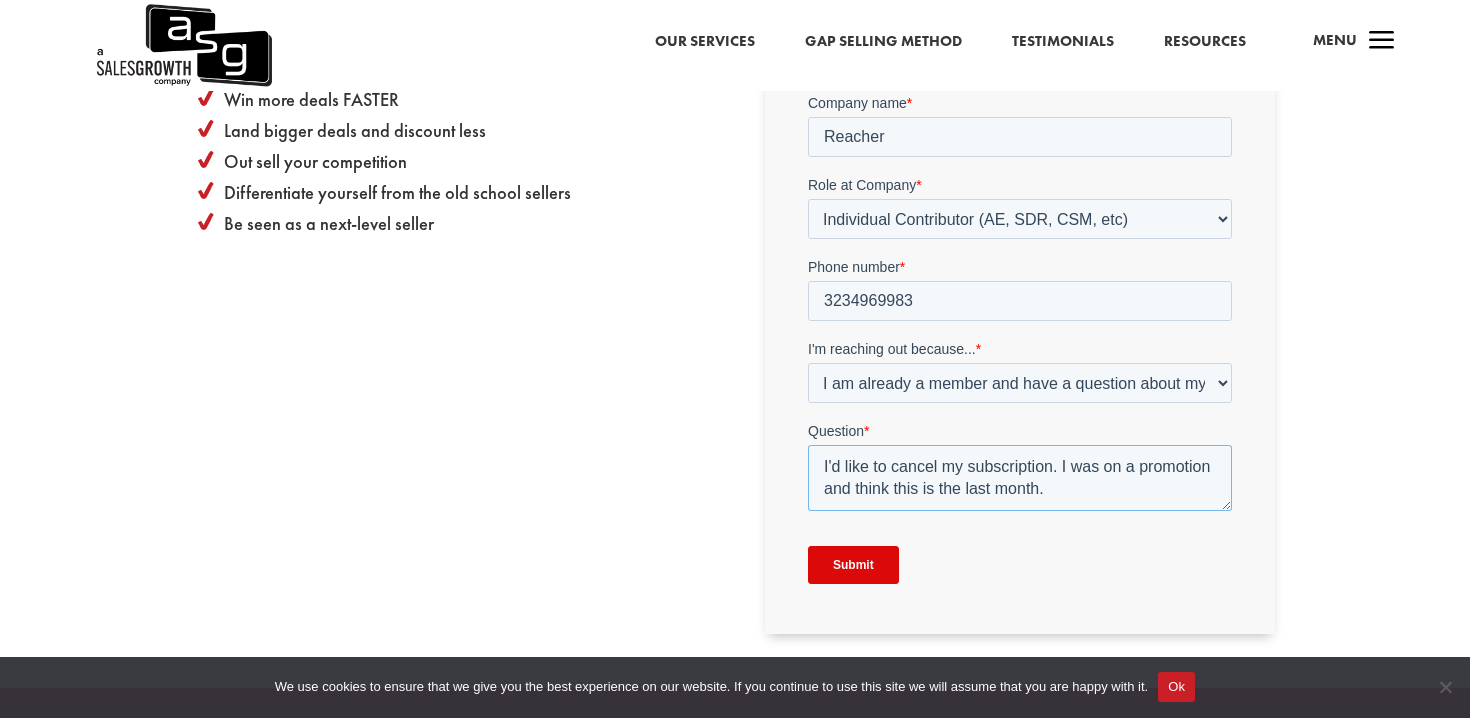 click on "I'd like to cancel my subscription. I was on a promotion and think this is the last month." at bounding box center [1019, 479] 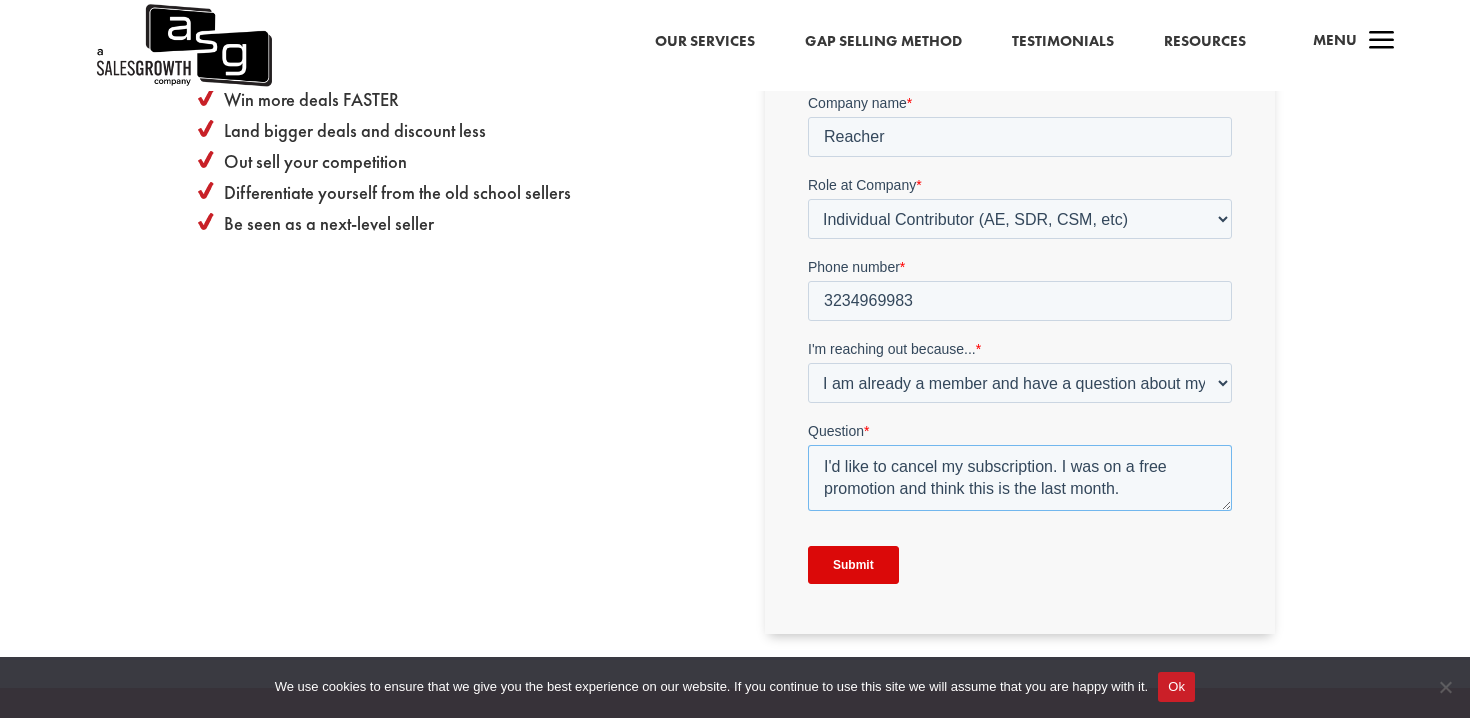 click on "I'd like to cancel my subscription. I was on a free promotion and think this is the last month." at bounding box center [1019, 479] 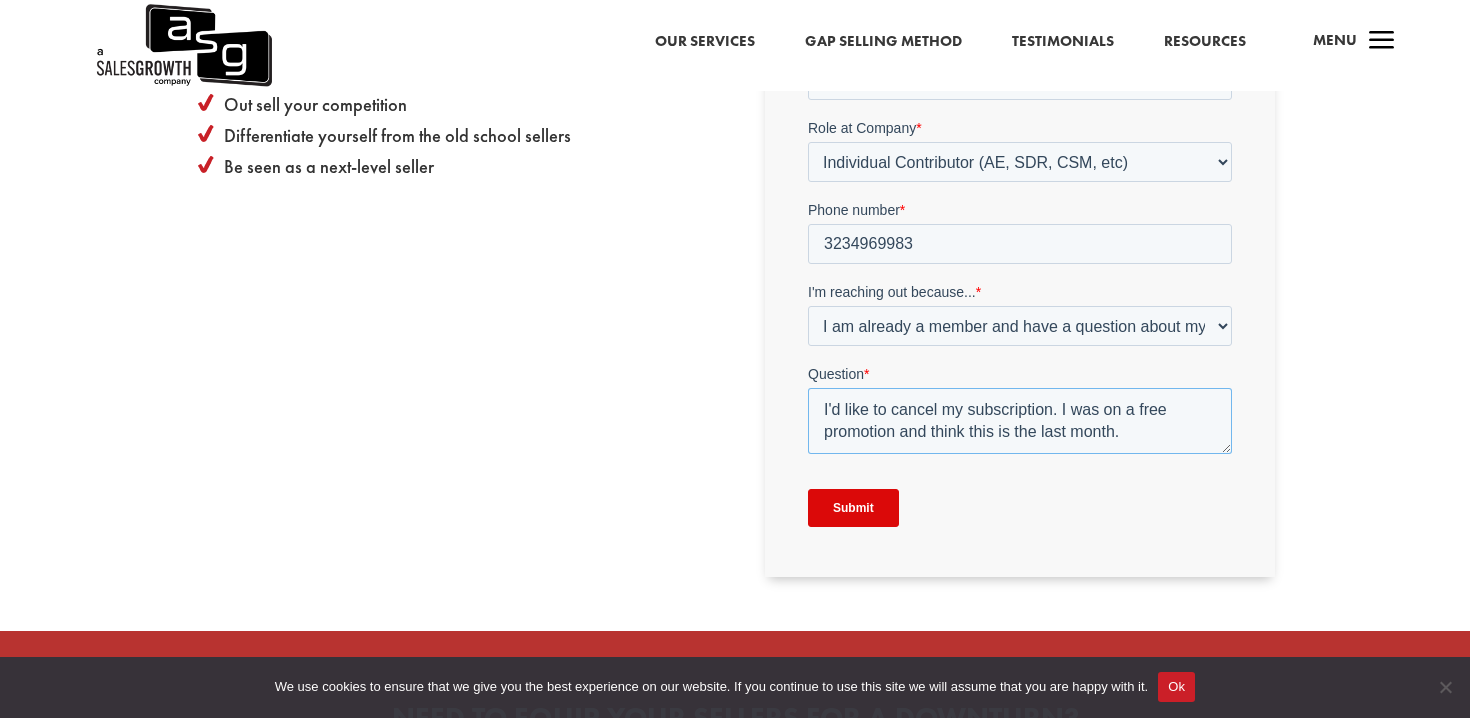 scroll, scrollTop: 968, scrollLeft: 0, axis: vertical 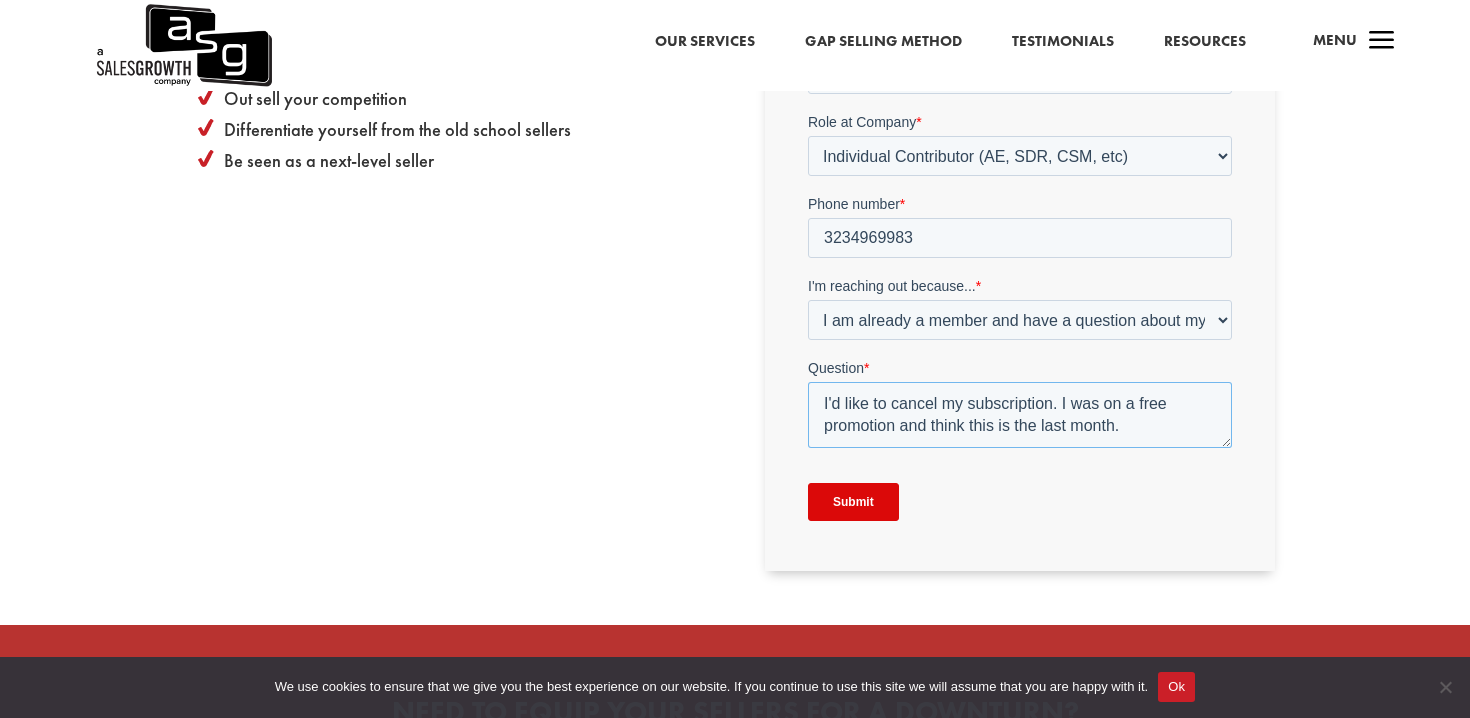 click on "I'd like to cancel my subscription. I was on a free promotion and think this is the last month." at bounding box center [1019, 416] 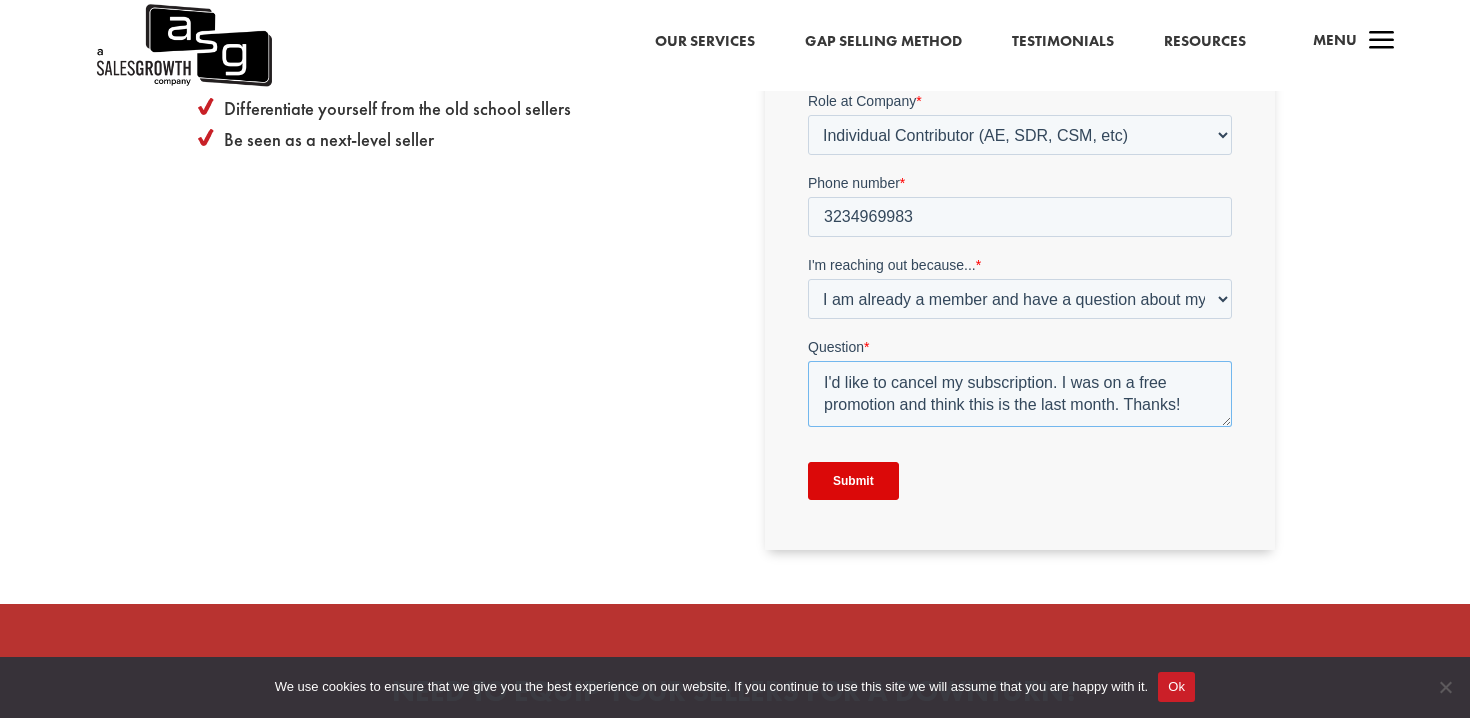 scroll, scrollTop: 995, scrollLeft: 0, axis: vertical 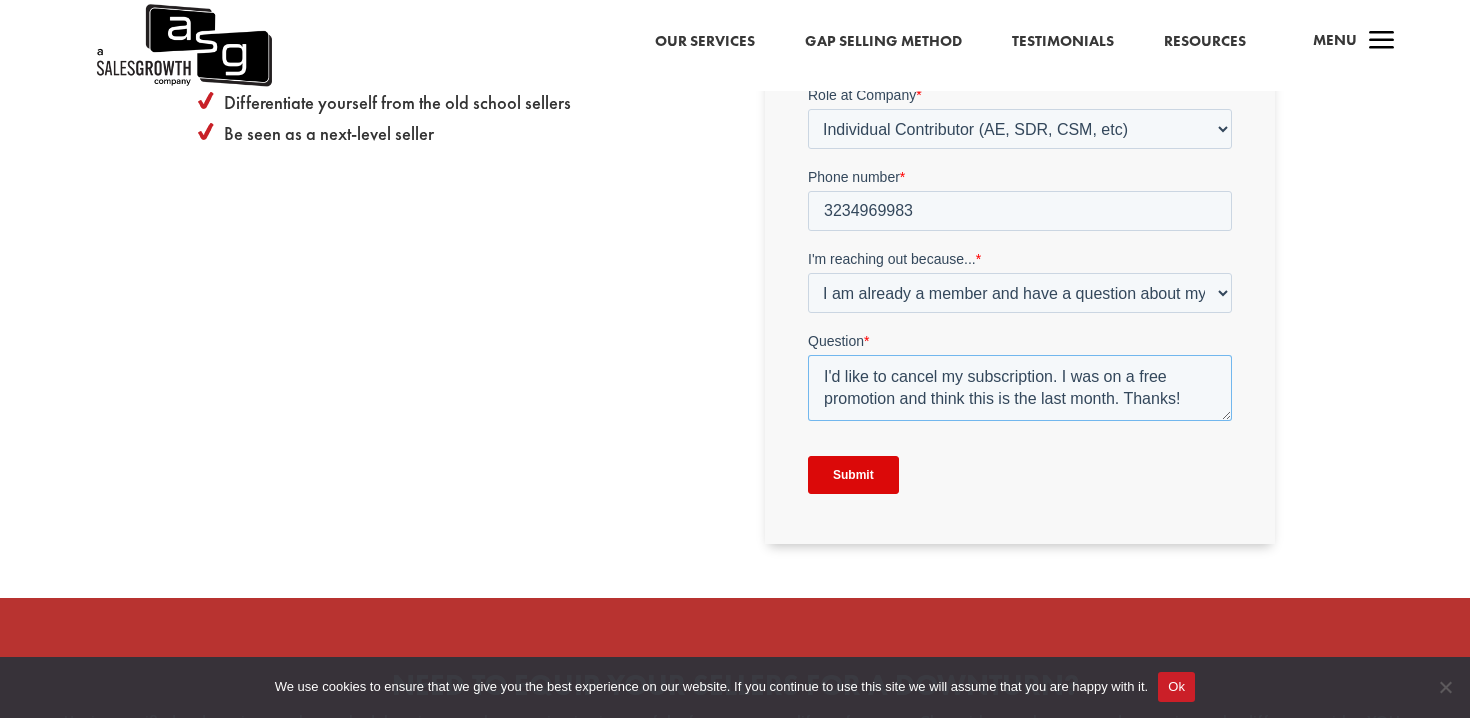 type on "I'd like to cancel my subscription. I was on a free promotion and think this is the last month. Thanks!" 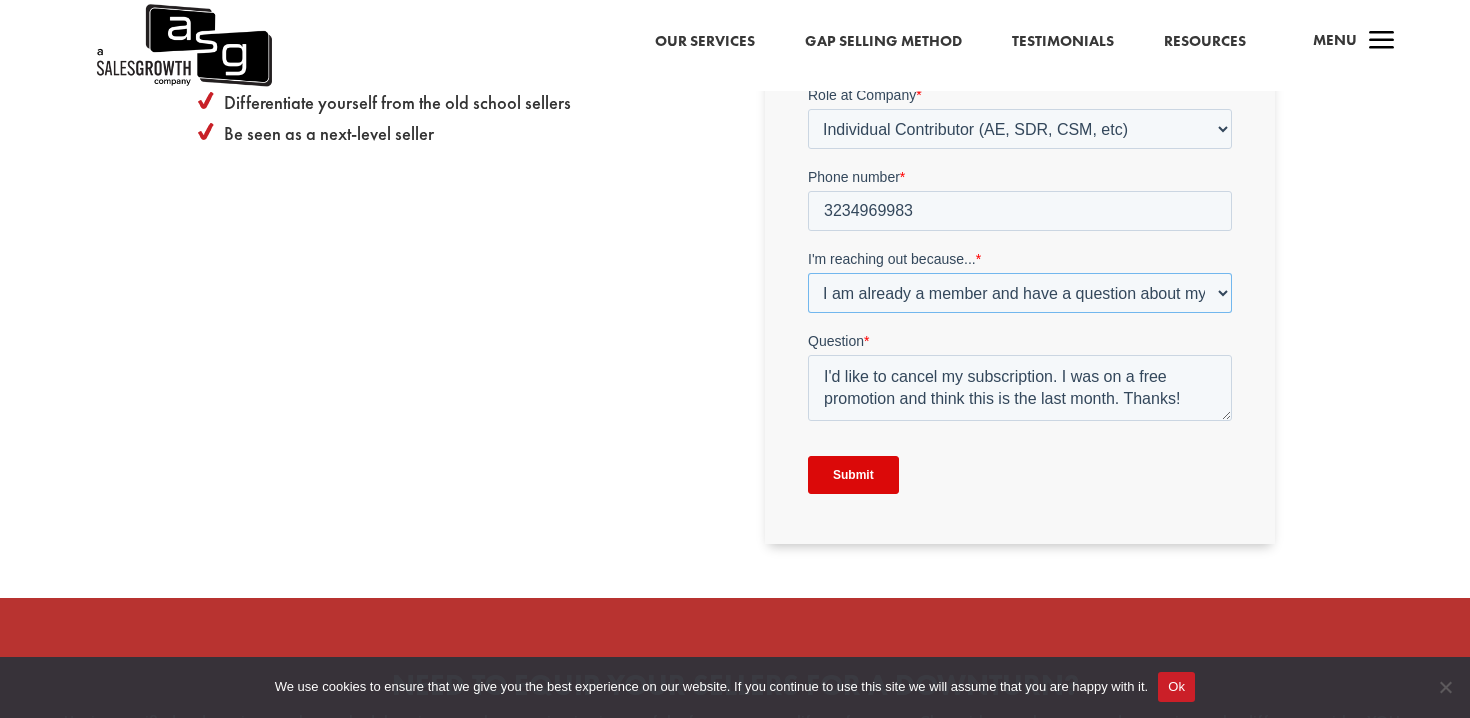 click on "Please Select I am inquiring about setting my team up on Gap Selling Online Training I am not a current Gap Selling Online Training customer and have a question I am already a member and have a question about my Gap Selling Online Training" at bounding box center [1019, 294] 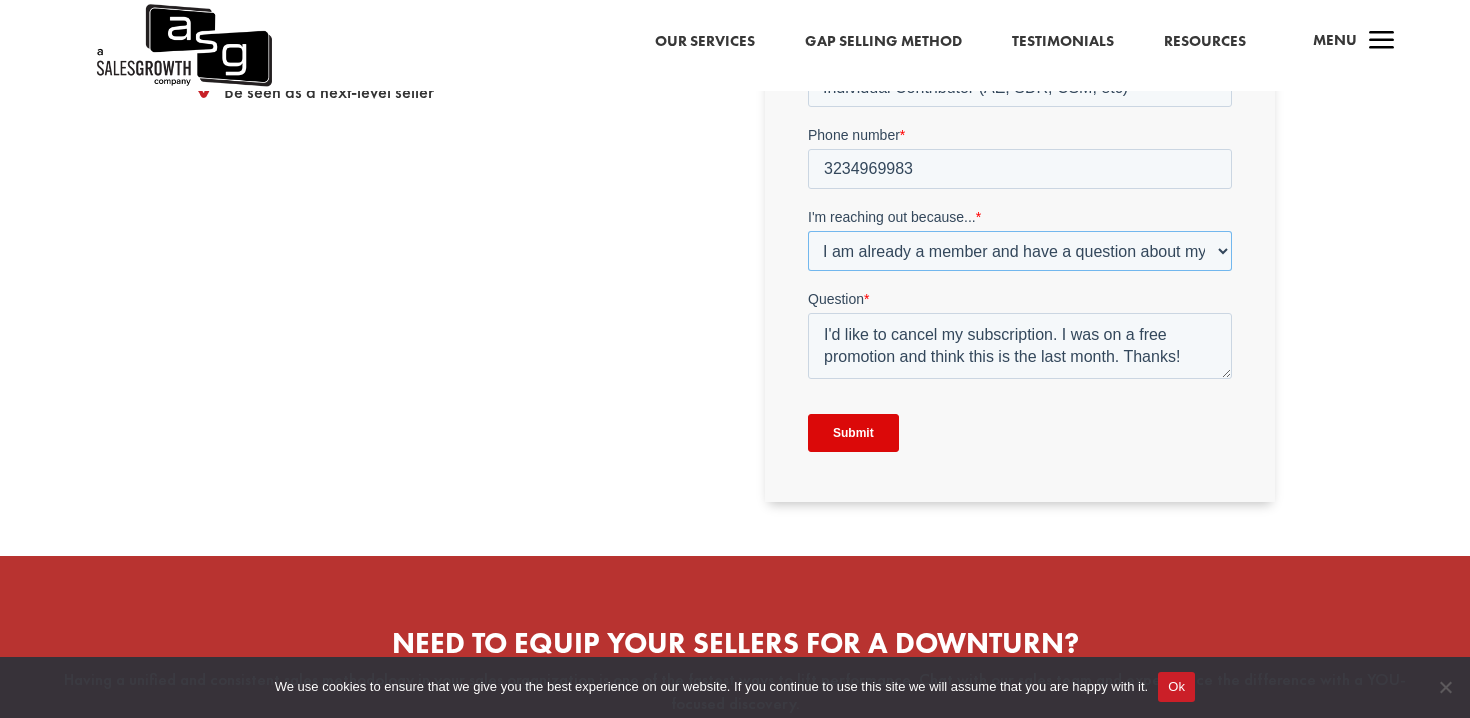 scroll, scrollTop: 1057, scrollLeft: 0, axis: vertical 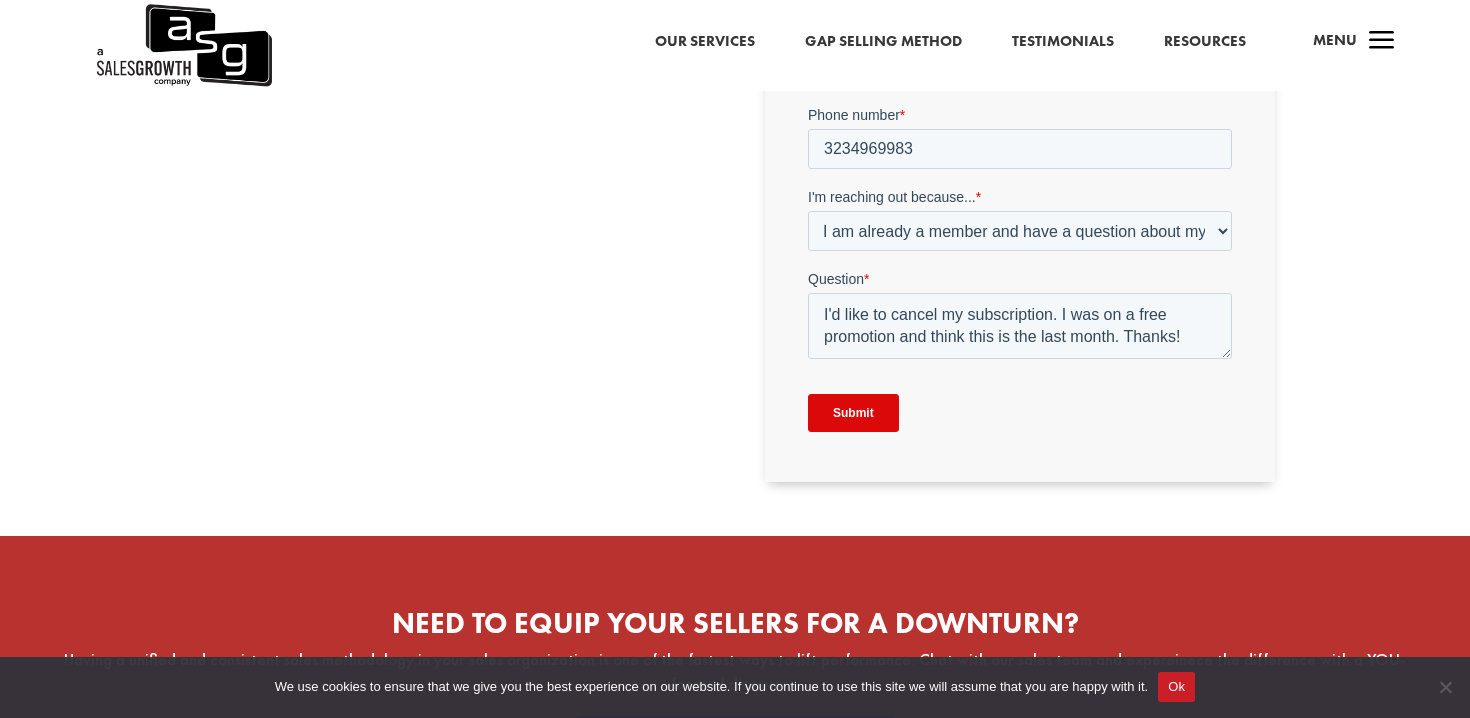 click on "Get in Touch with a Gap Selling Expert" at bounding box center [1020, 32] 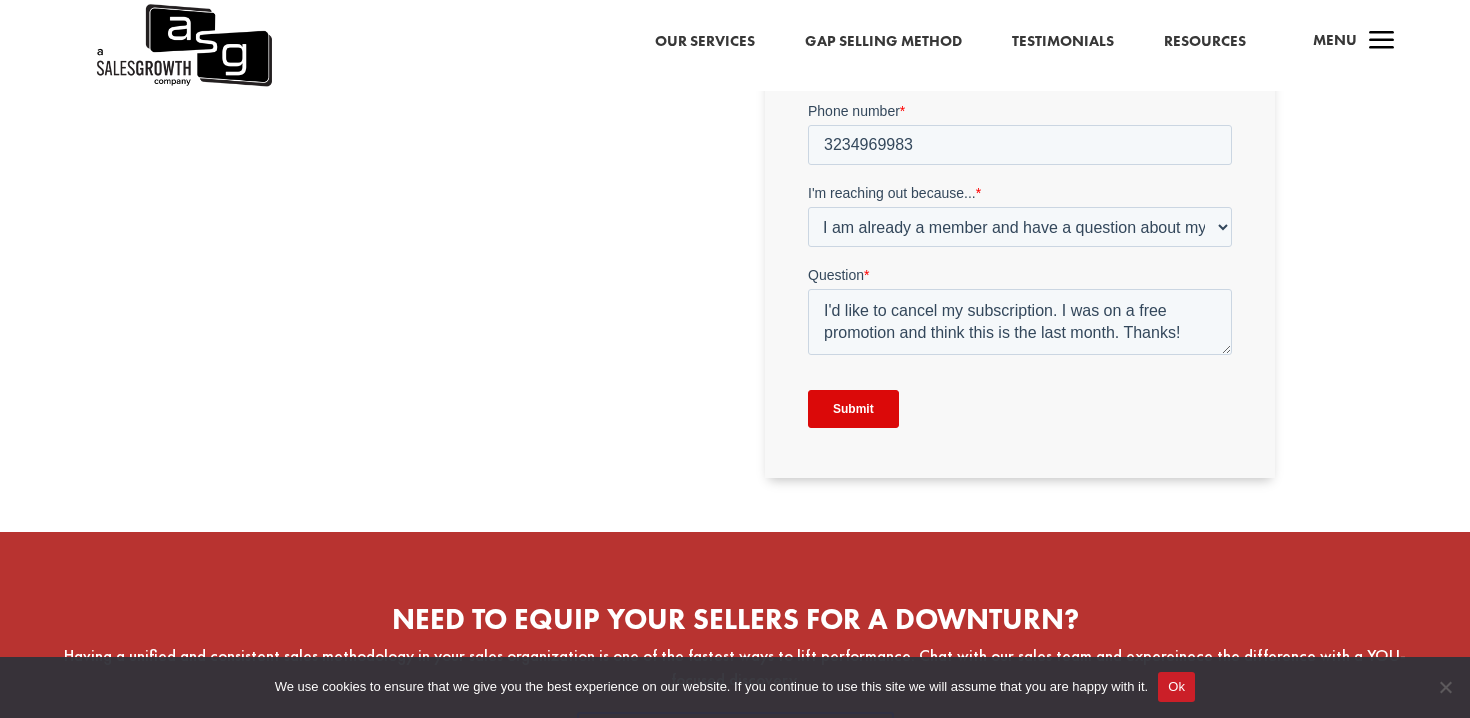 scroll, scrollTop: 1065, scrollLeft: 0, axis: vertical 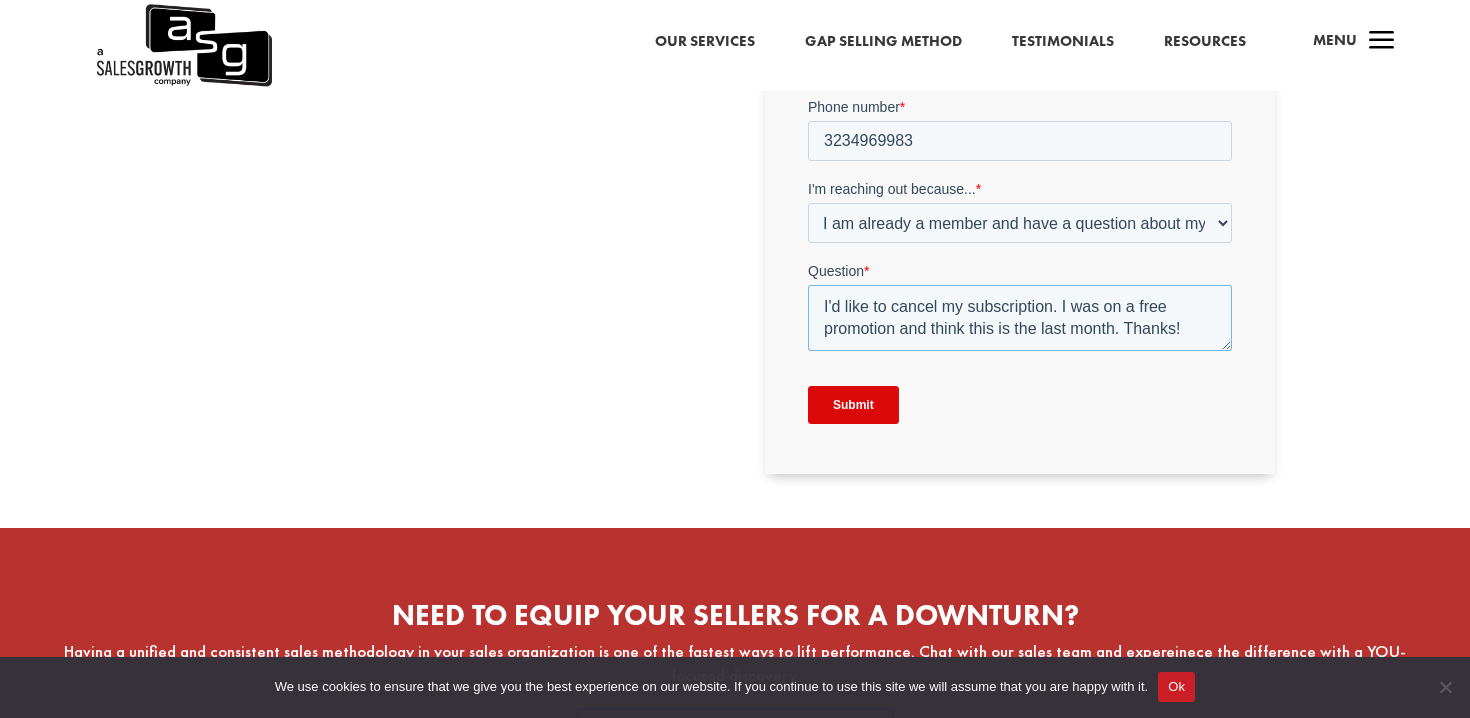 click on "I'd like to cancel my subscription. I was on a free promotion and think this is the last month. Thanks!" at bounding box center (1019, 319) 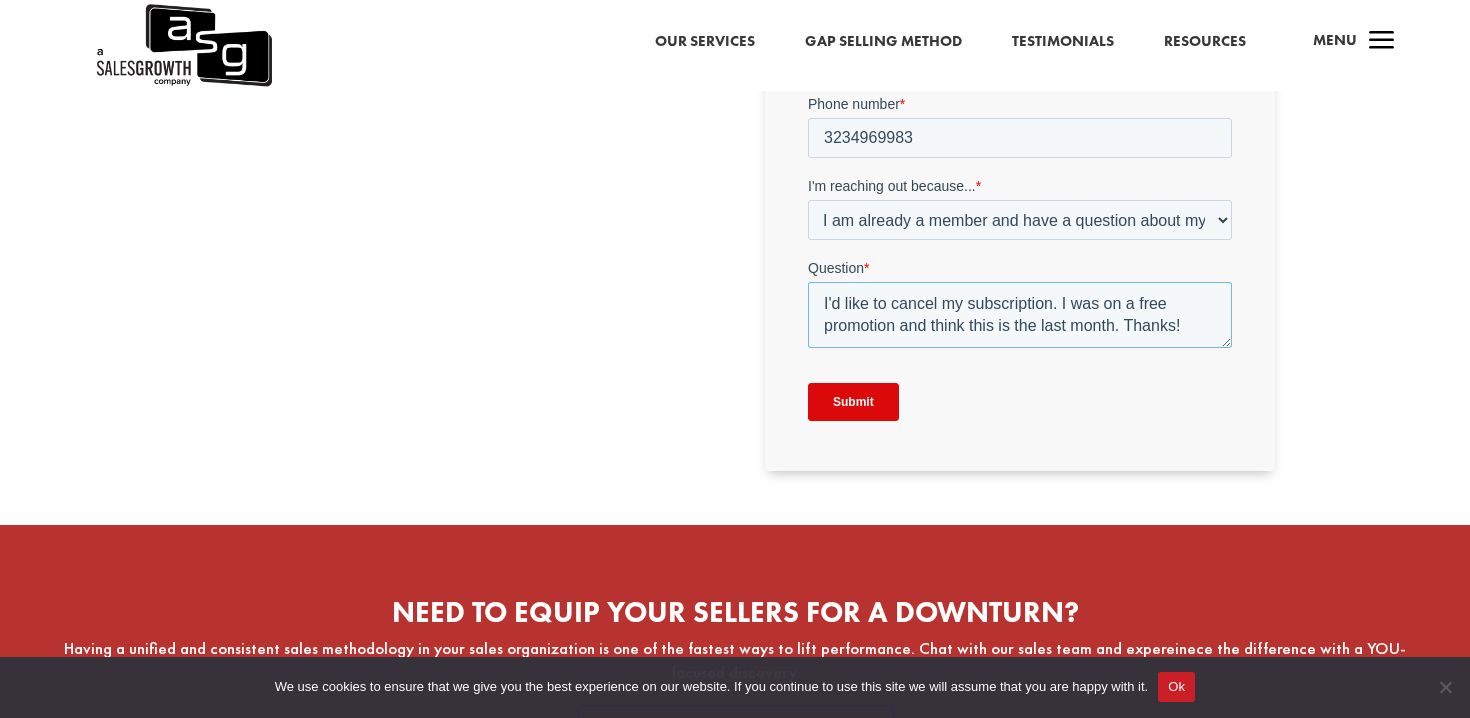 scroll, scrollTop: 1069, scrollLeft: 0, axis: vertical 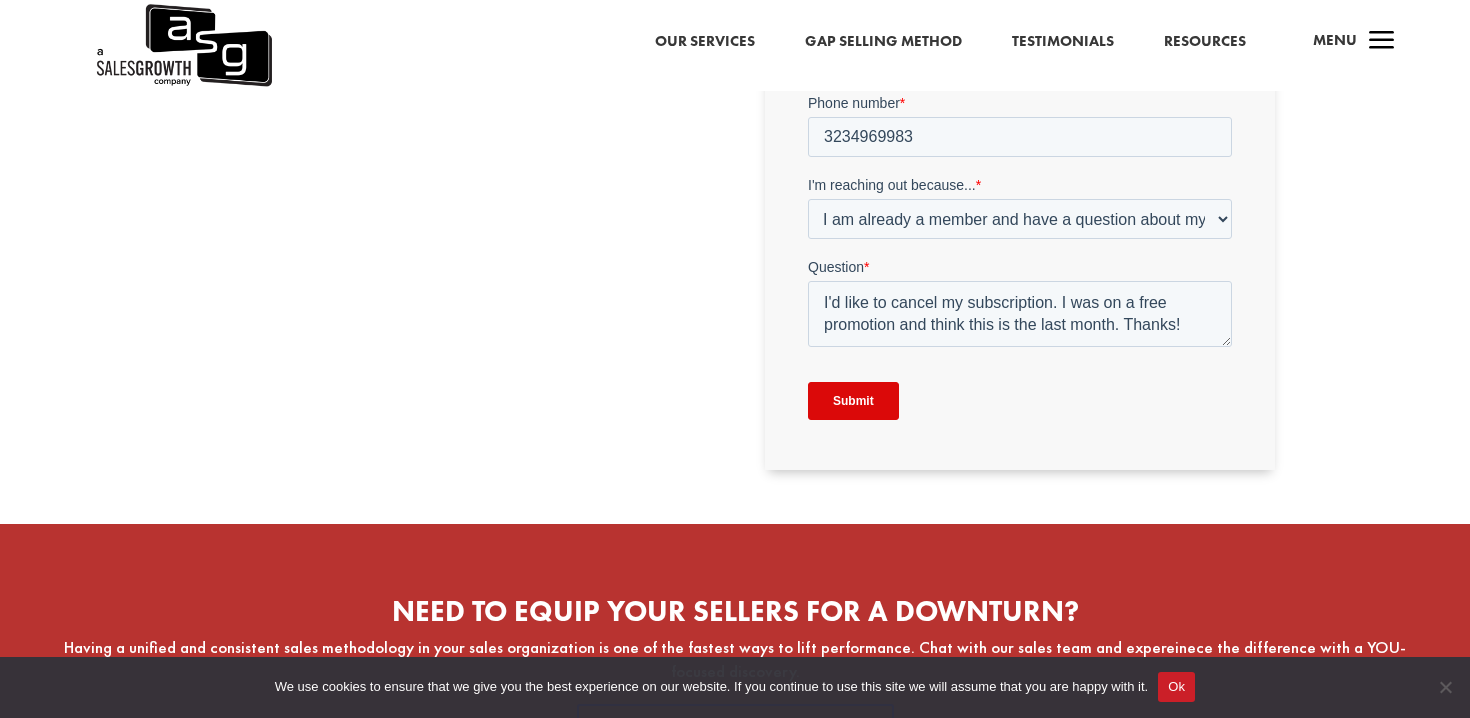 click on "Submit" at bounding box center (852, 402) 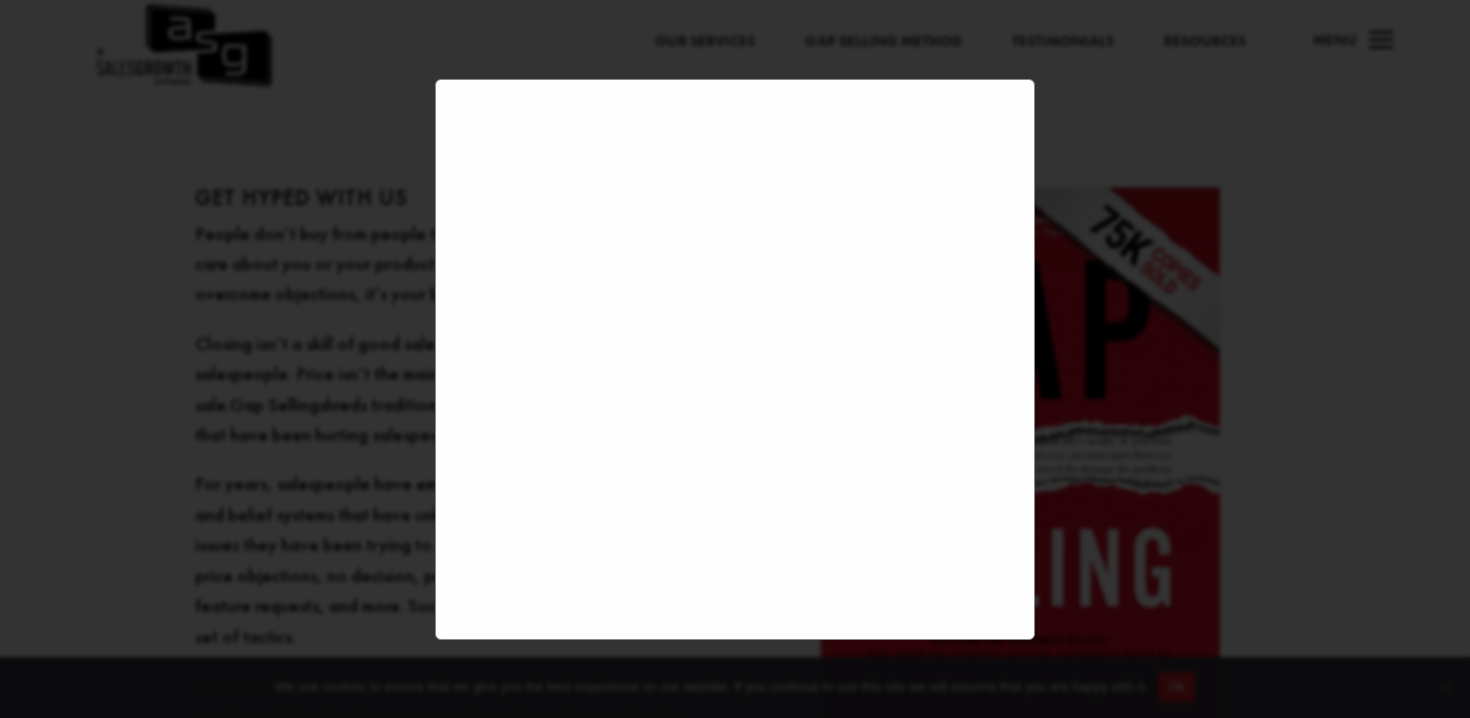 scroll, scrollTop: 1464, scrollLeft: 0, axis: vertical 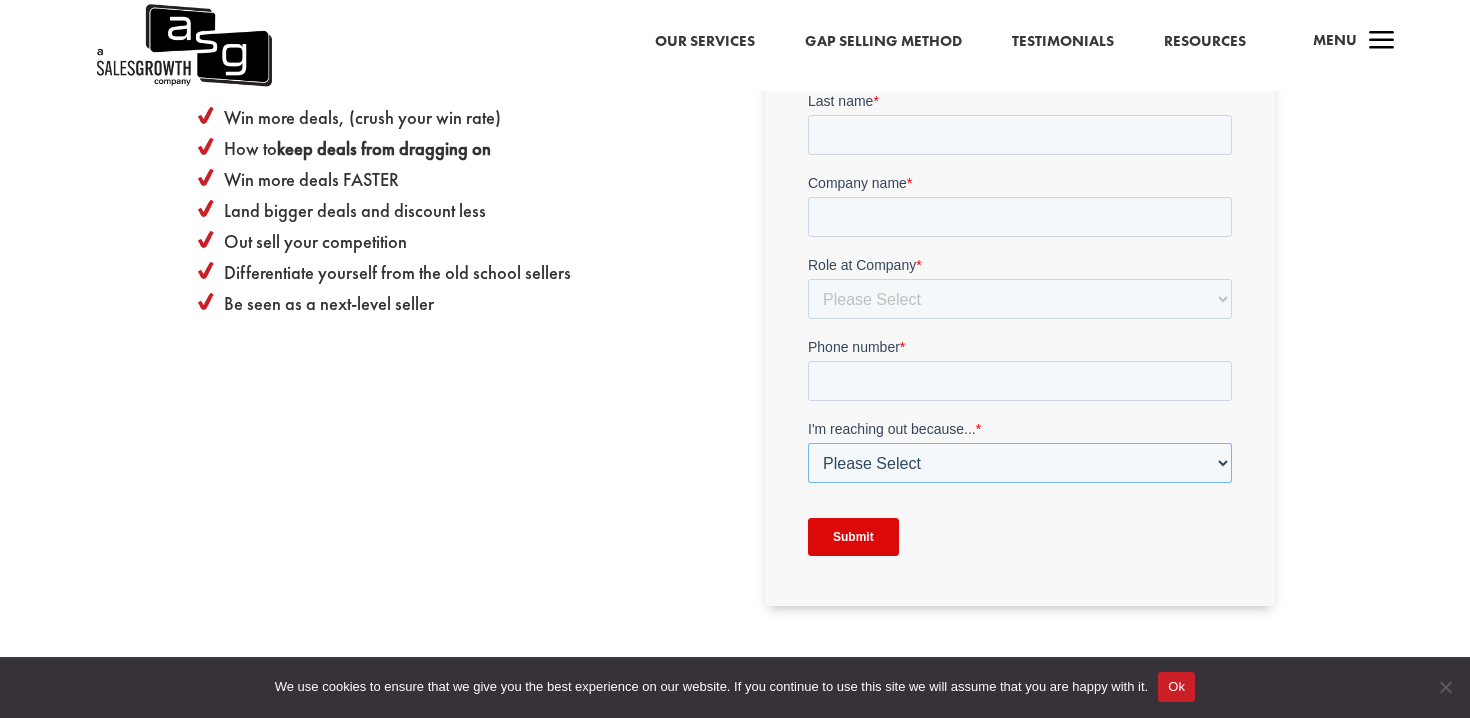 click on "Please Select I am inquiring about setting my team up on Gap Selling Online Training I am not a current Gap Selling Online Training customer and have a question I am already a member and have a question about my Gap Selling Online Training" at bounding box center (1019, 464) 